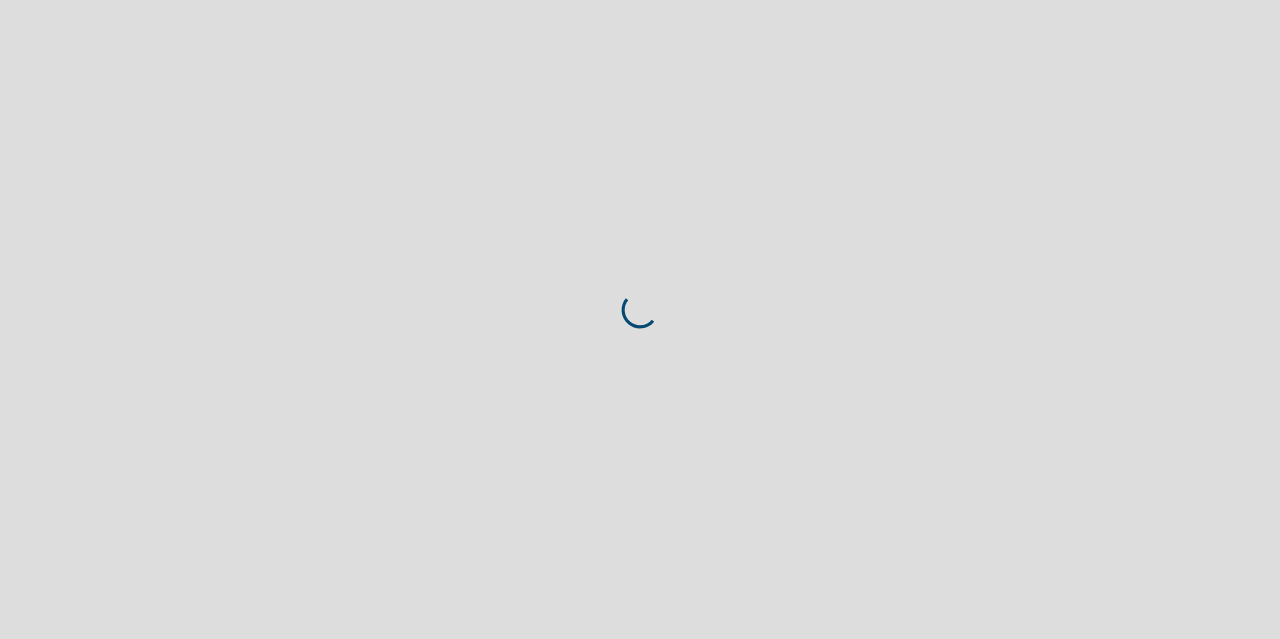 scroll, scrollTop: 0, scrollLeft: 0, axis: both 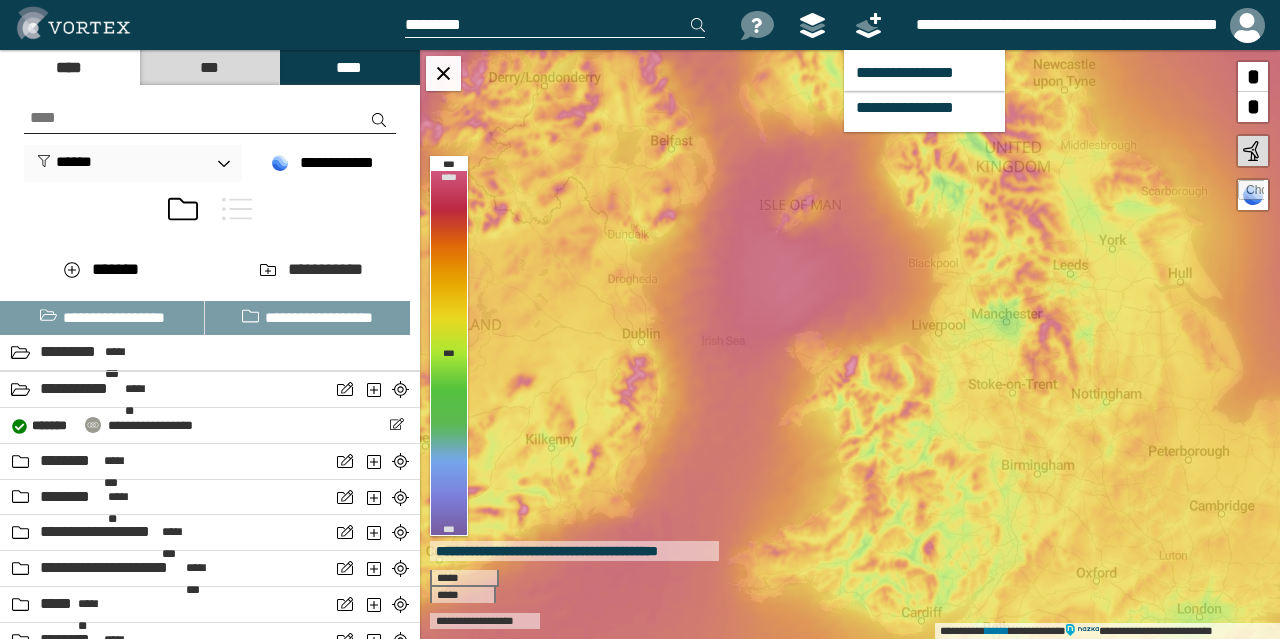 click at bounding box center (869, 25) 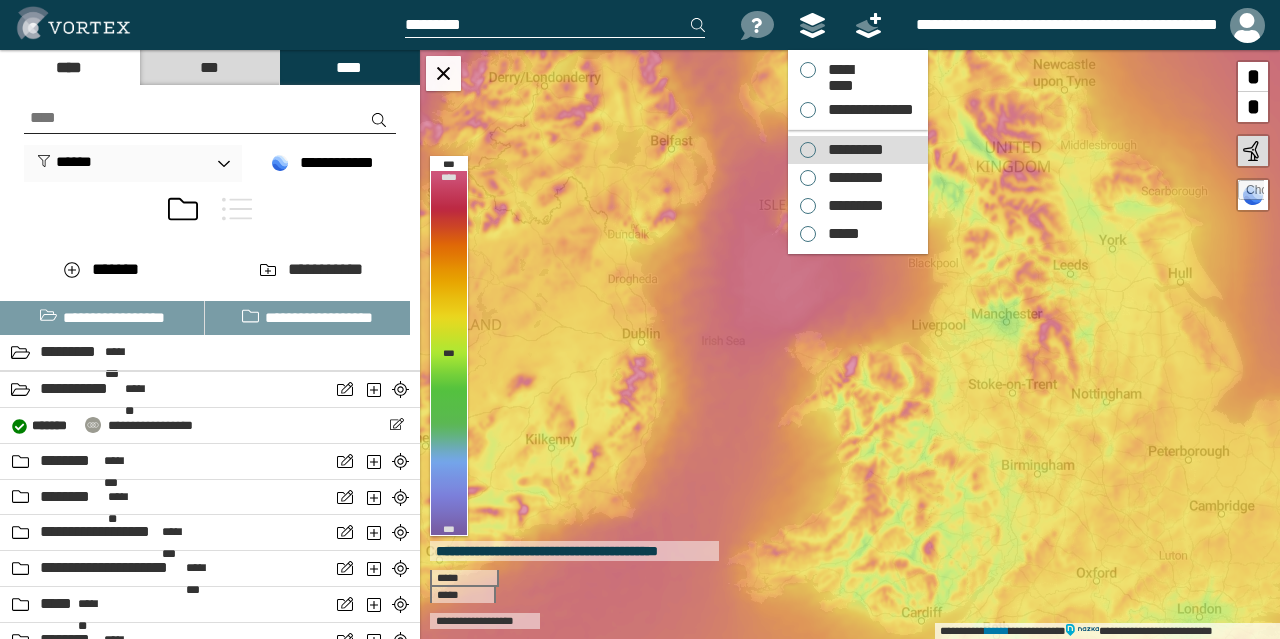 click on "*********" at bounding box center (851, 150) 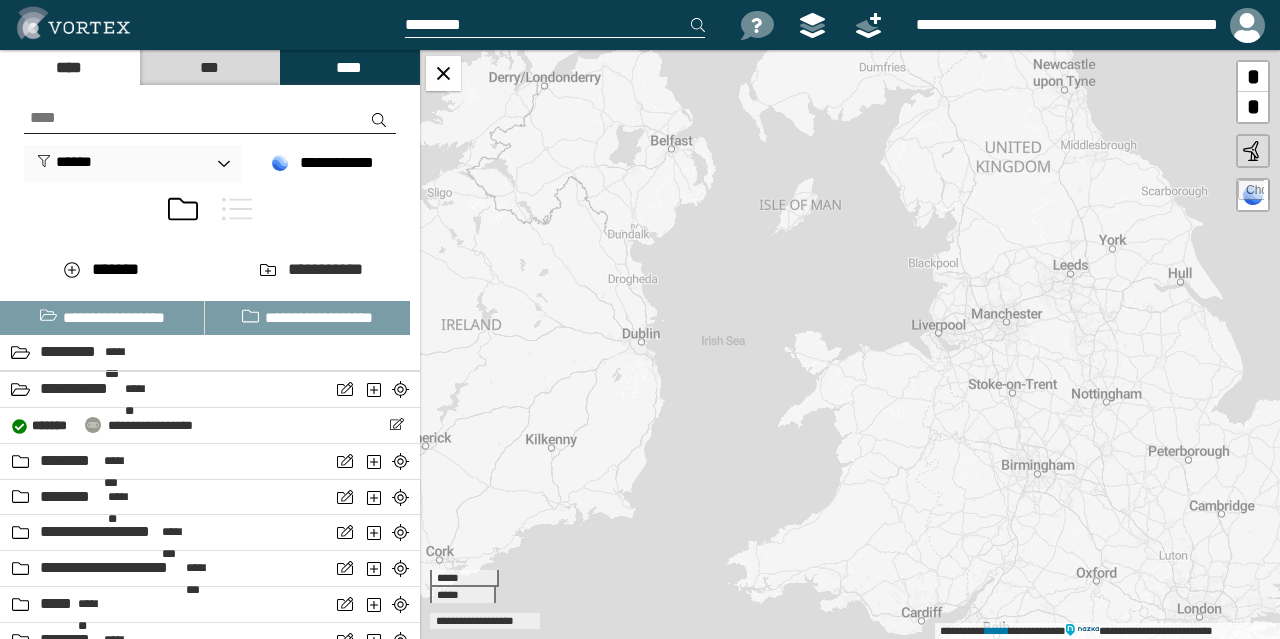 click at bounding box center (237, 209) 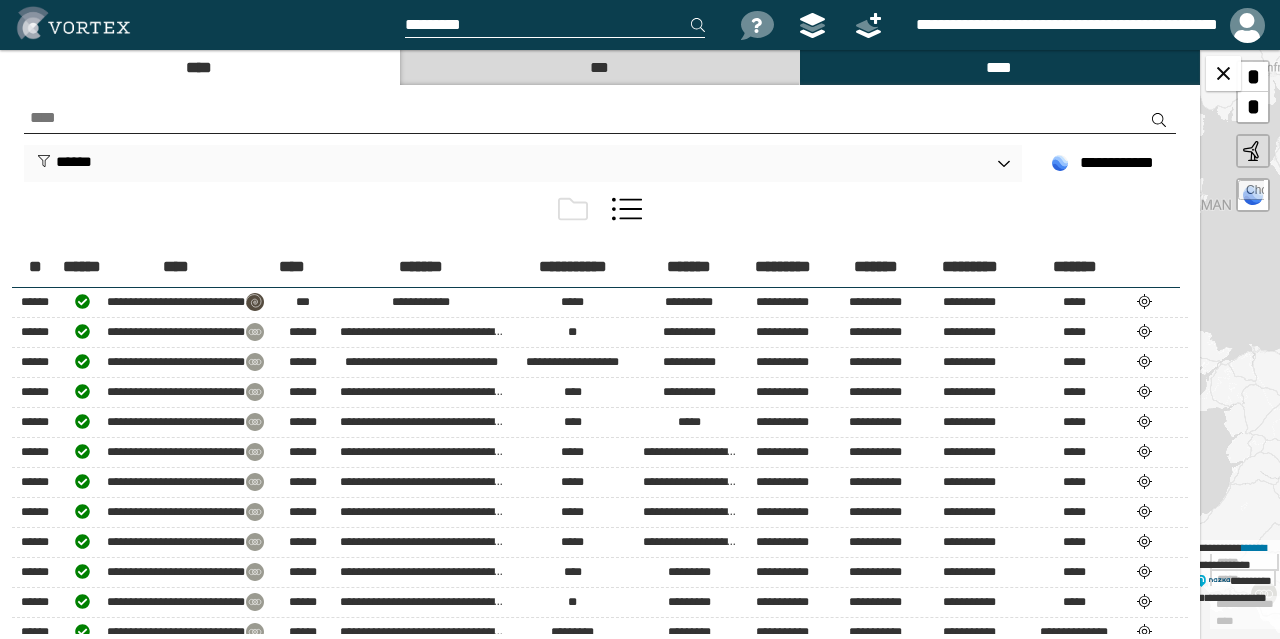 click on "**********" at bounding box center [1240, 344] 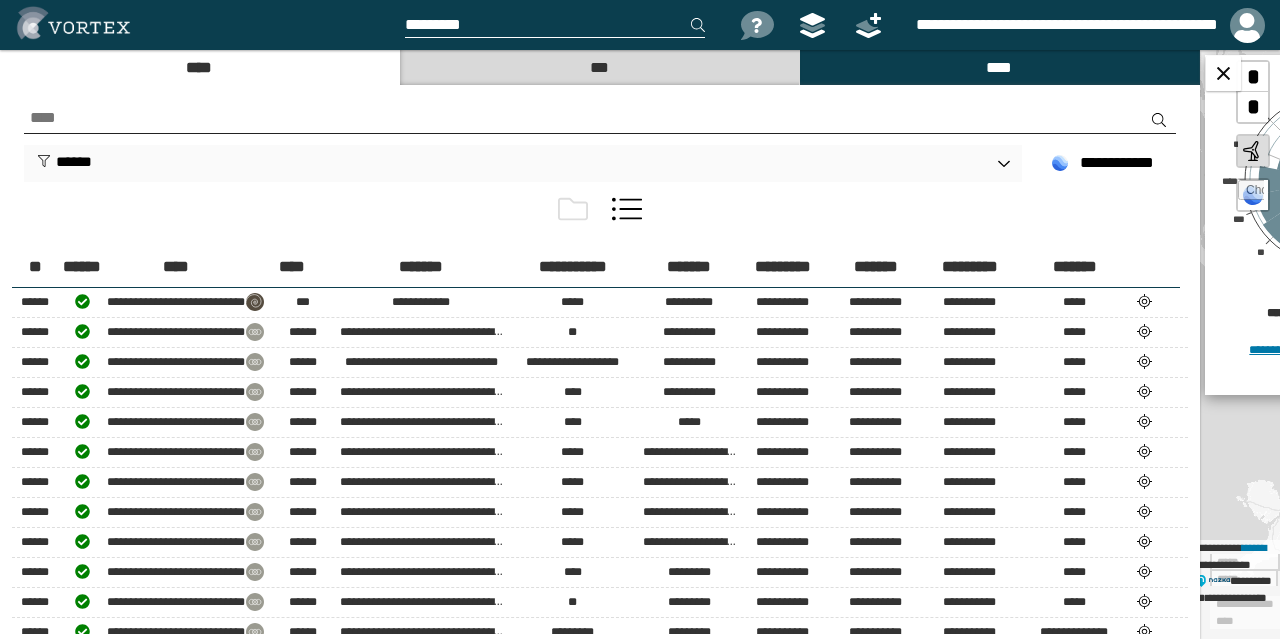 click on "[FIRST] [LAST] [PHONE] [EMAIL] [ADDRESS] [CITY] [STATE] [ZIP] [COUNTRY]" at bounding box center (1240, 344) 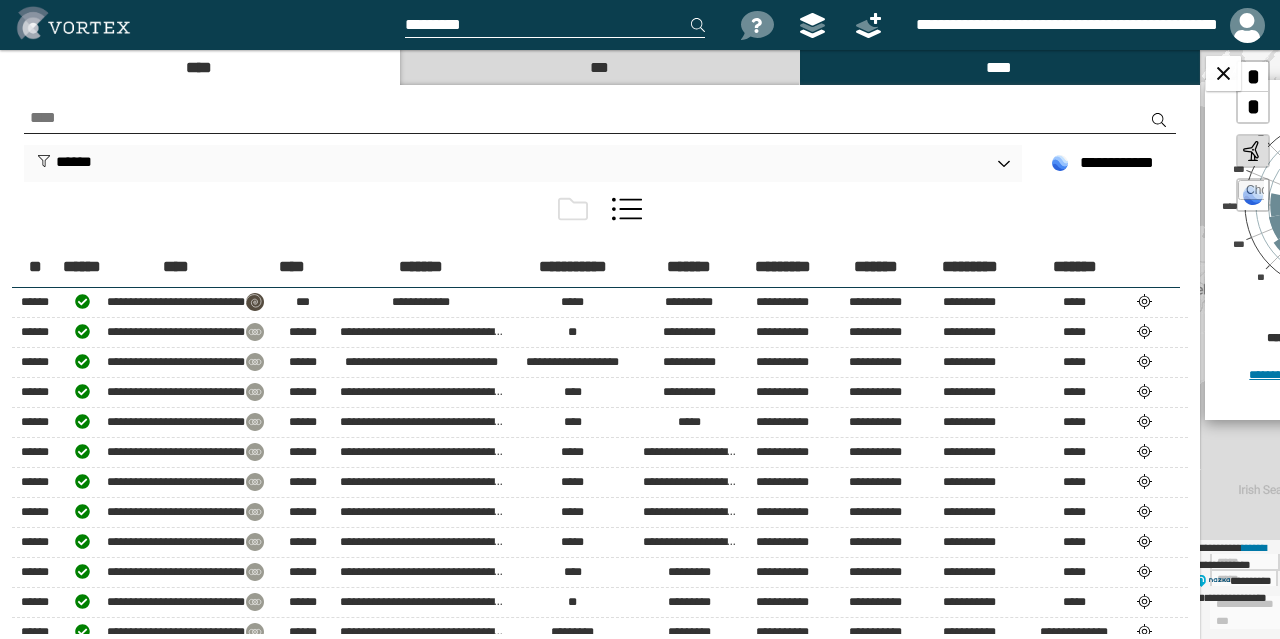 click at bounding box center (627, 209) 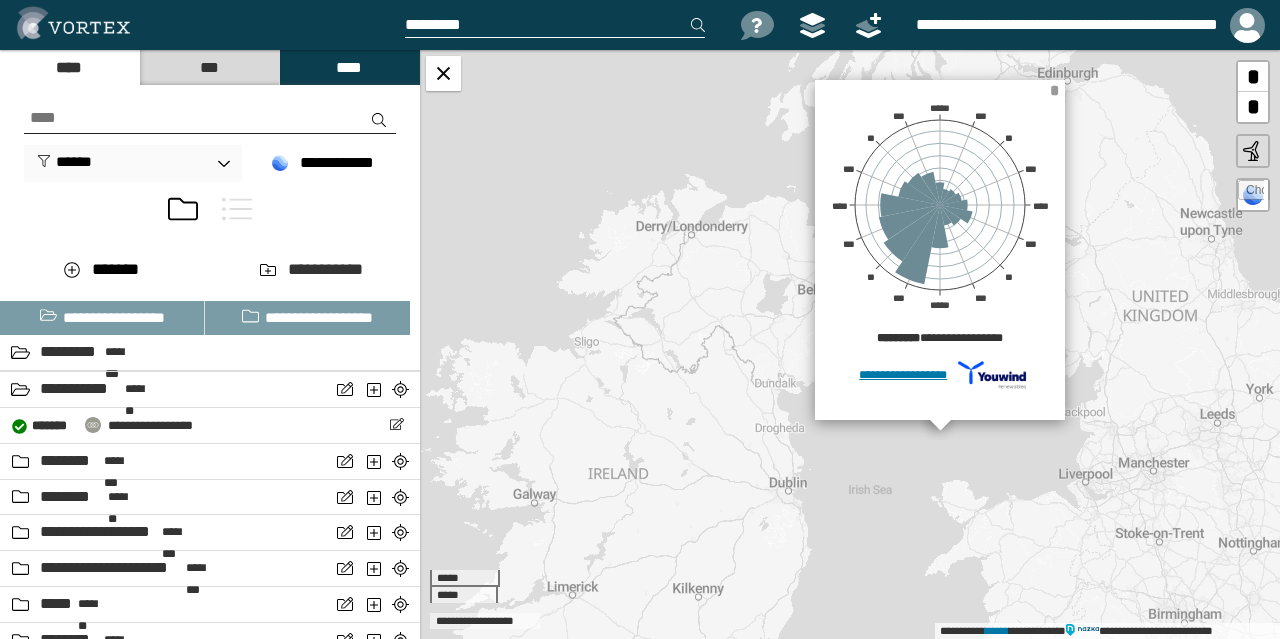 click on "*" at bounding box center (1054, 90) 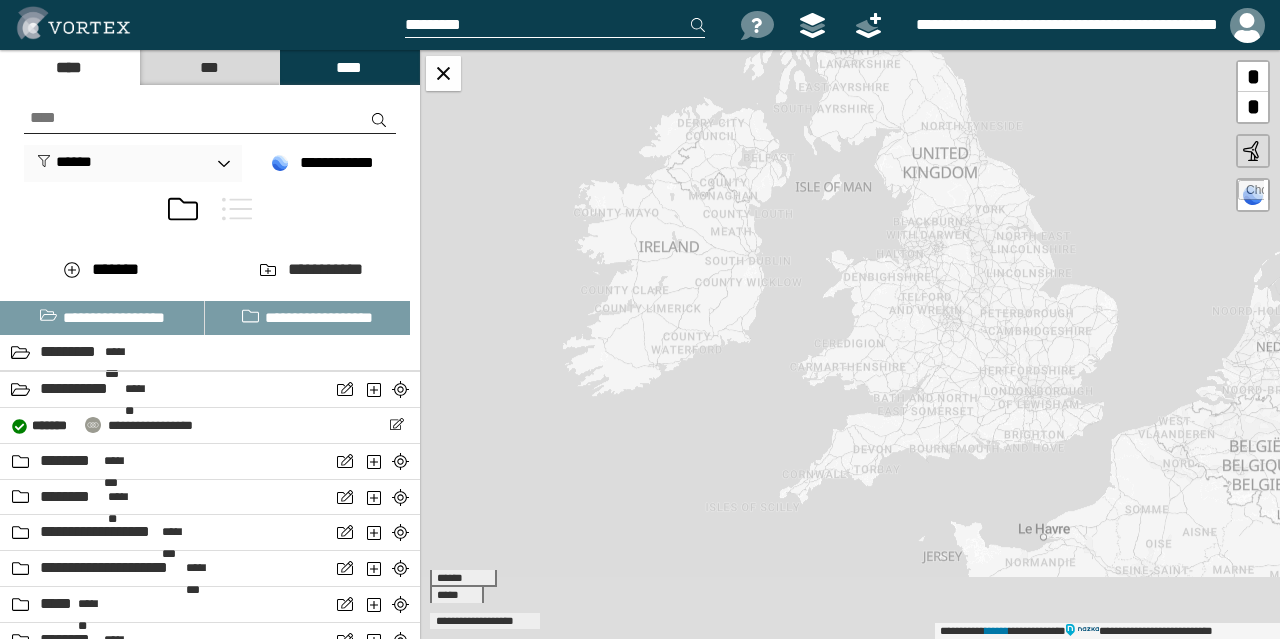 drag, startPoint x: 1008, startPoint y: 491, endPoint x: 897, endPoint y: 323, distance: 201.3579 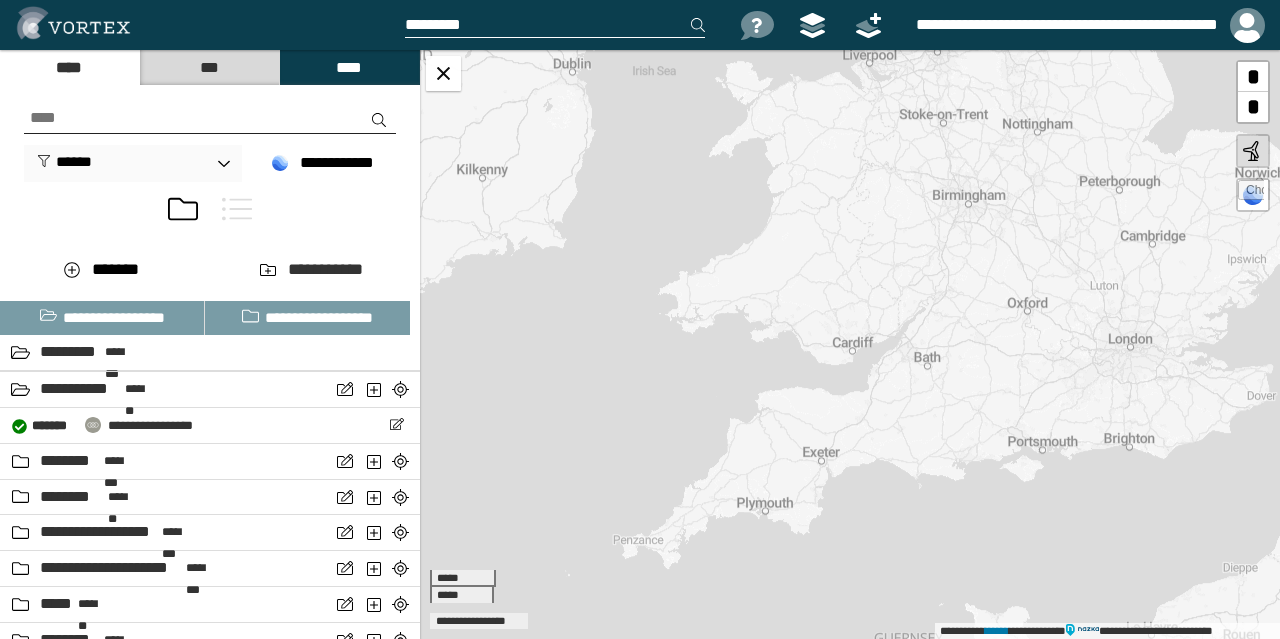 click on "**********" at bounding box center (850, 344) 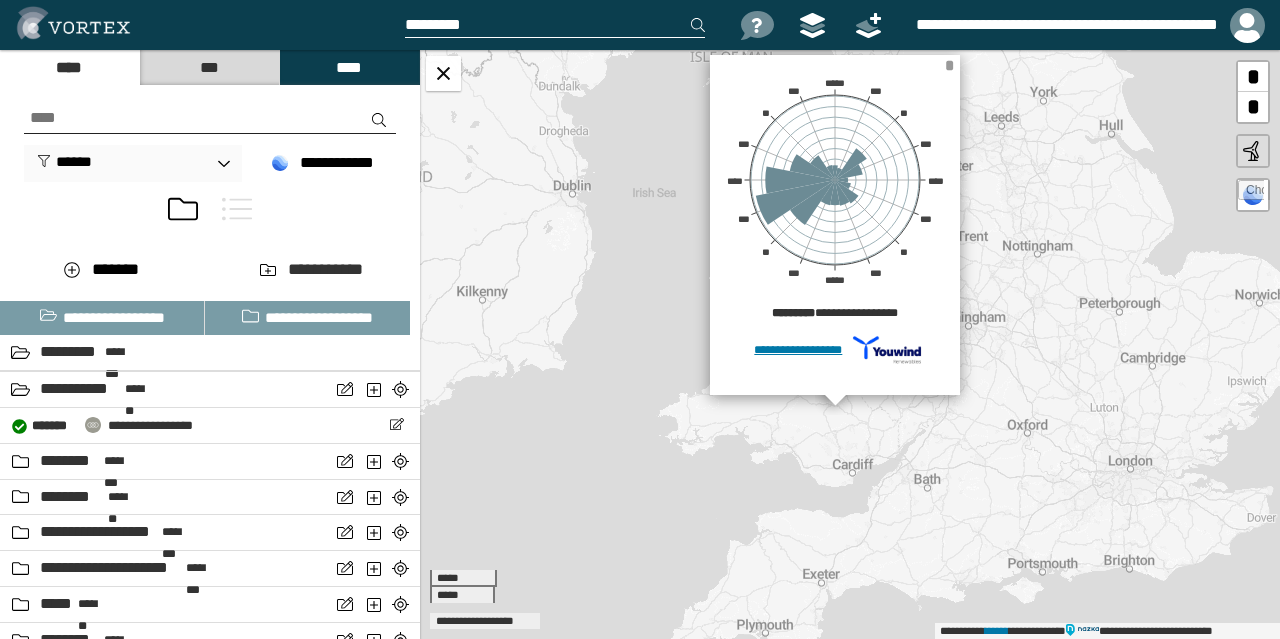 click on "*" at bounding box center (949, 65) 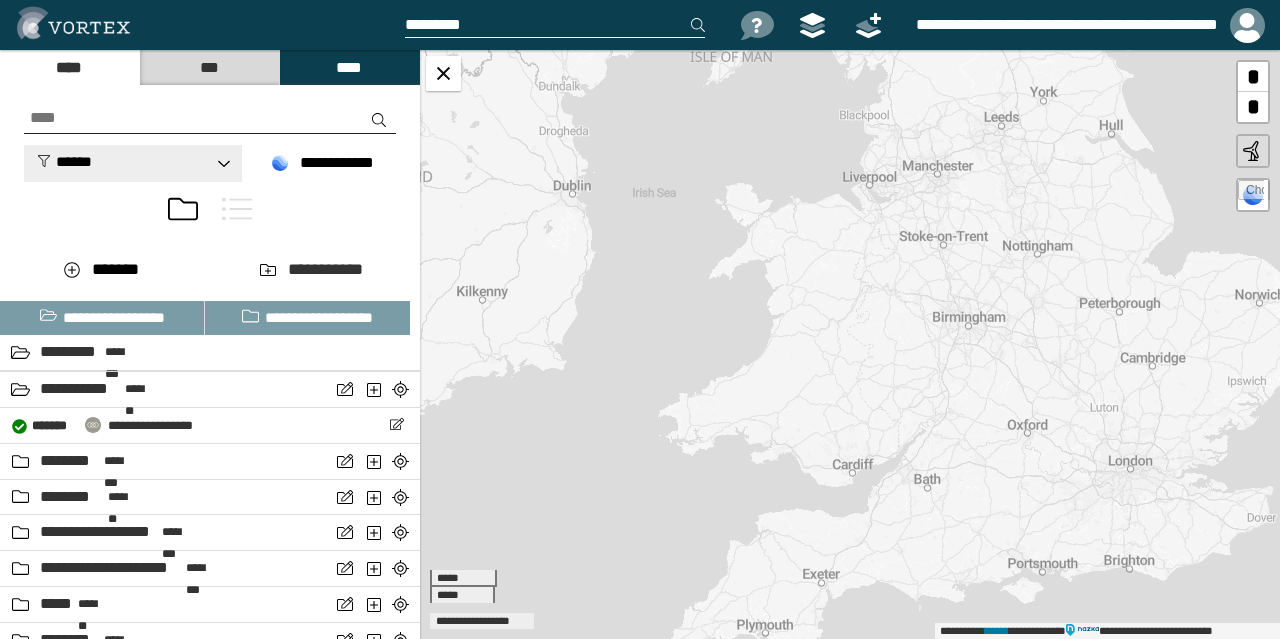 click on "******" at bounding box center (64, 161) 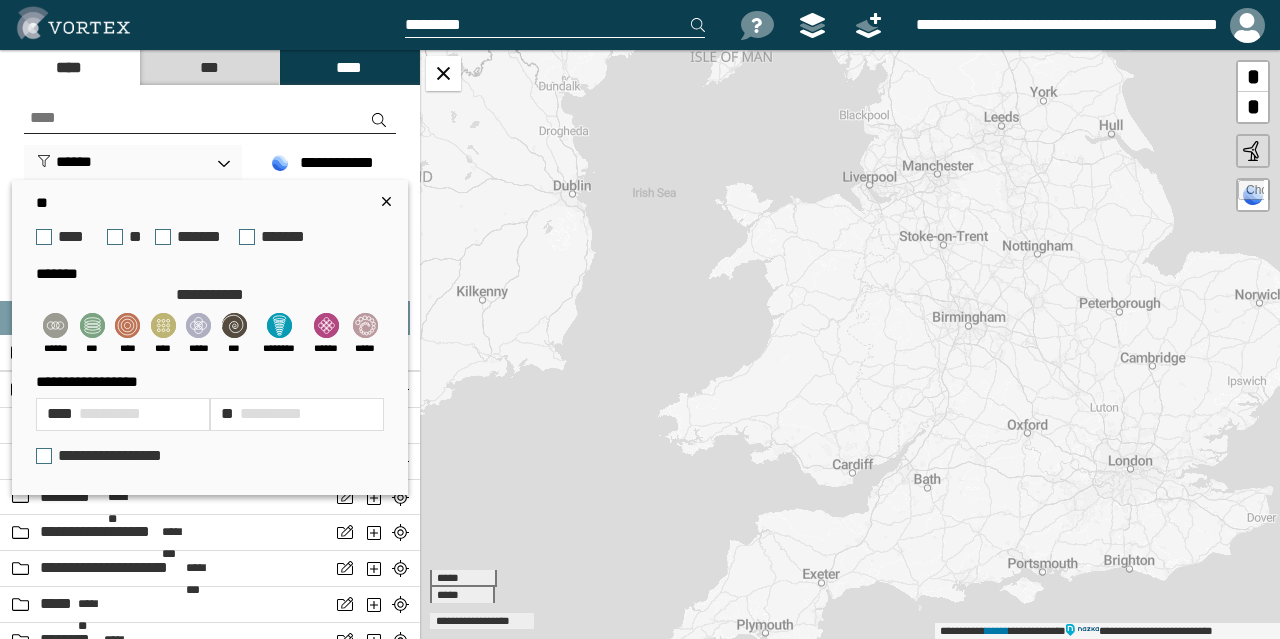 click on "[PHONE] [EMAIL] [ADDRESS] [CITY] [STATE] [ZIP] [COUNTRY]" at bounding box center [210, 337] 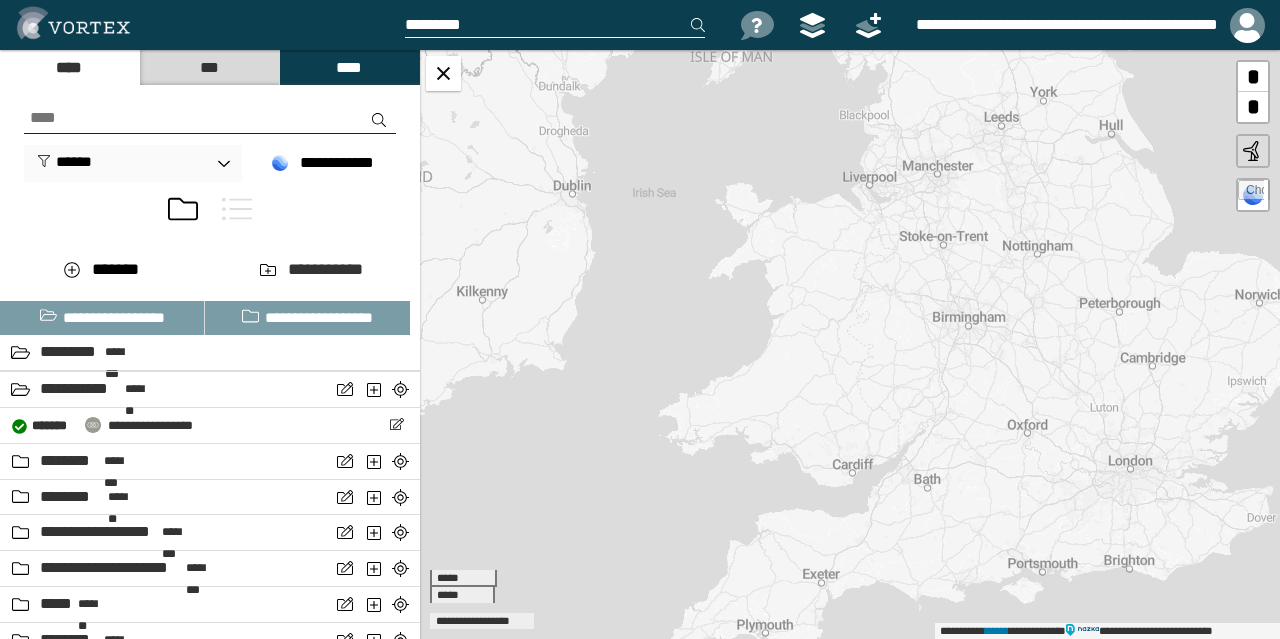 click at bounding box center (210, 118) 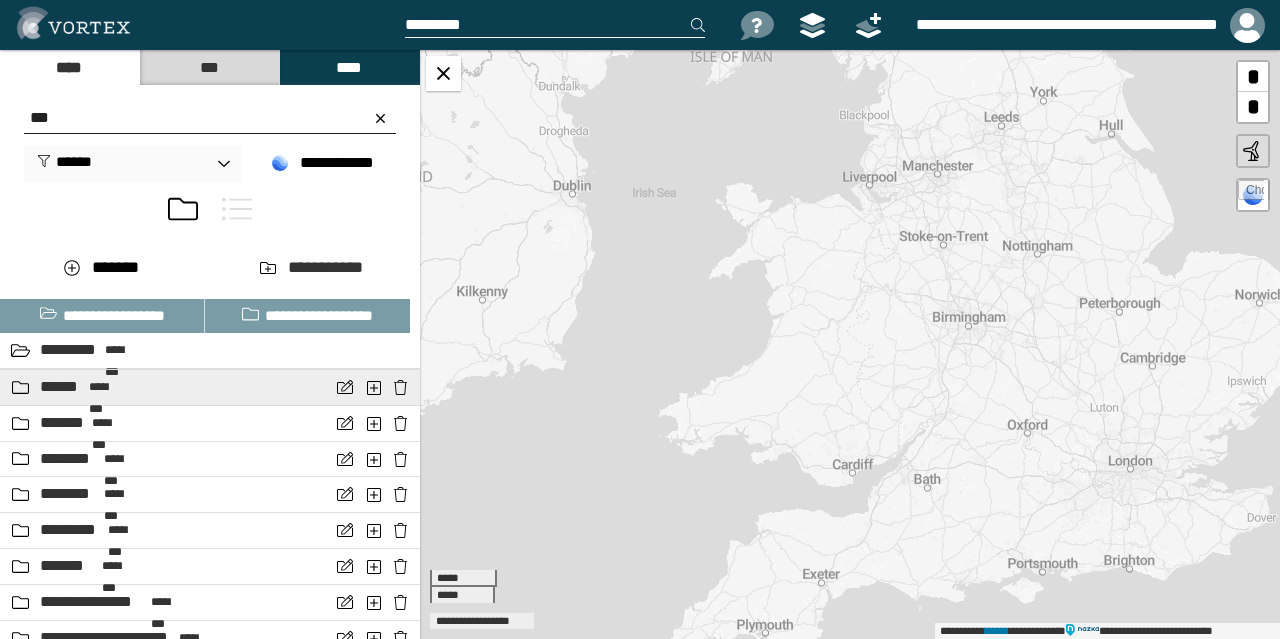 scroll, scrollTop: 0, scrollLeft: 0, axis: both 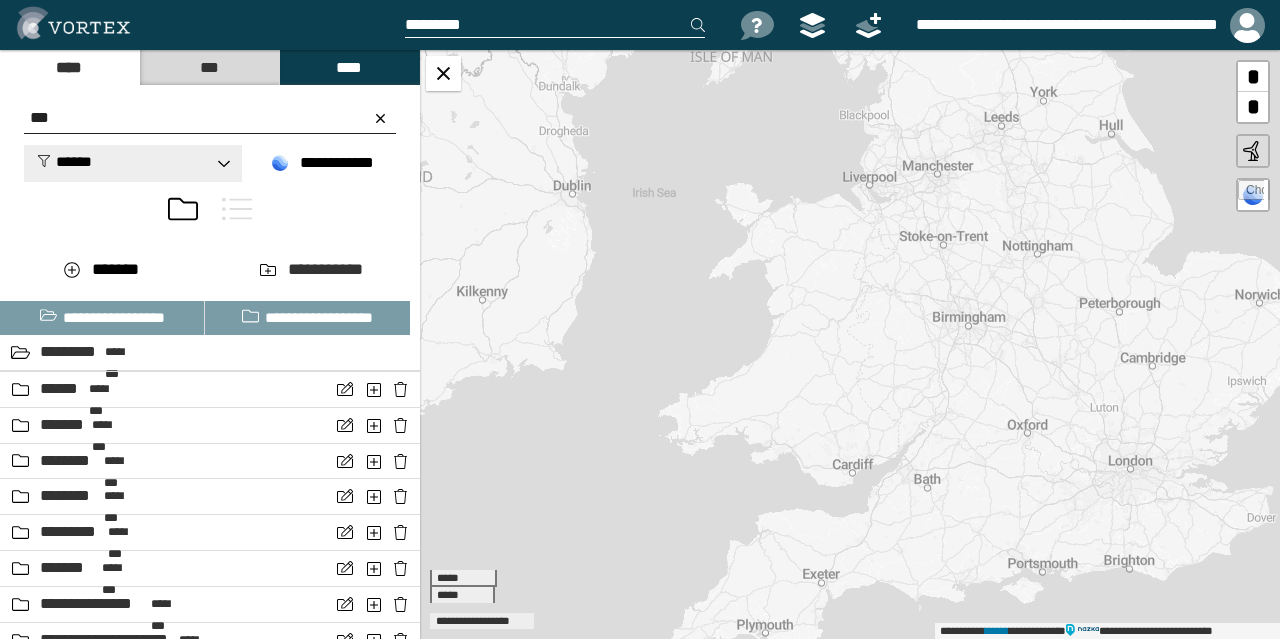 click on "******" at bounding box center (64, 161) 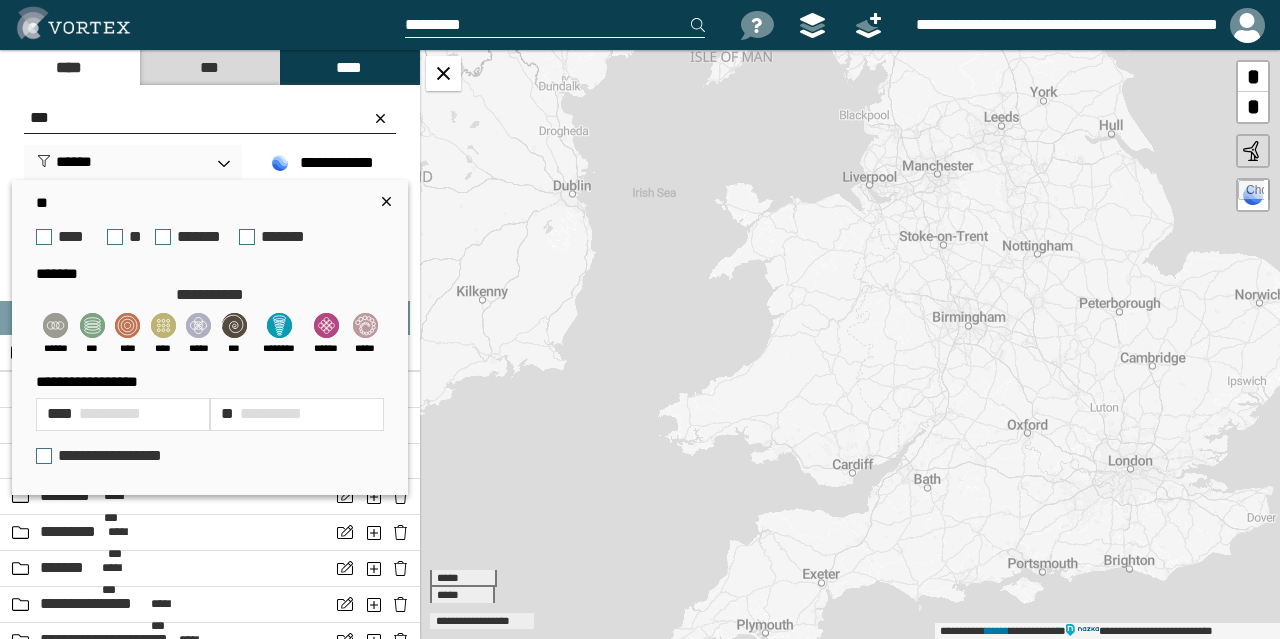 click on "*******" at bounding box center [191, 237] 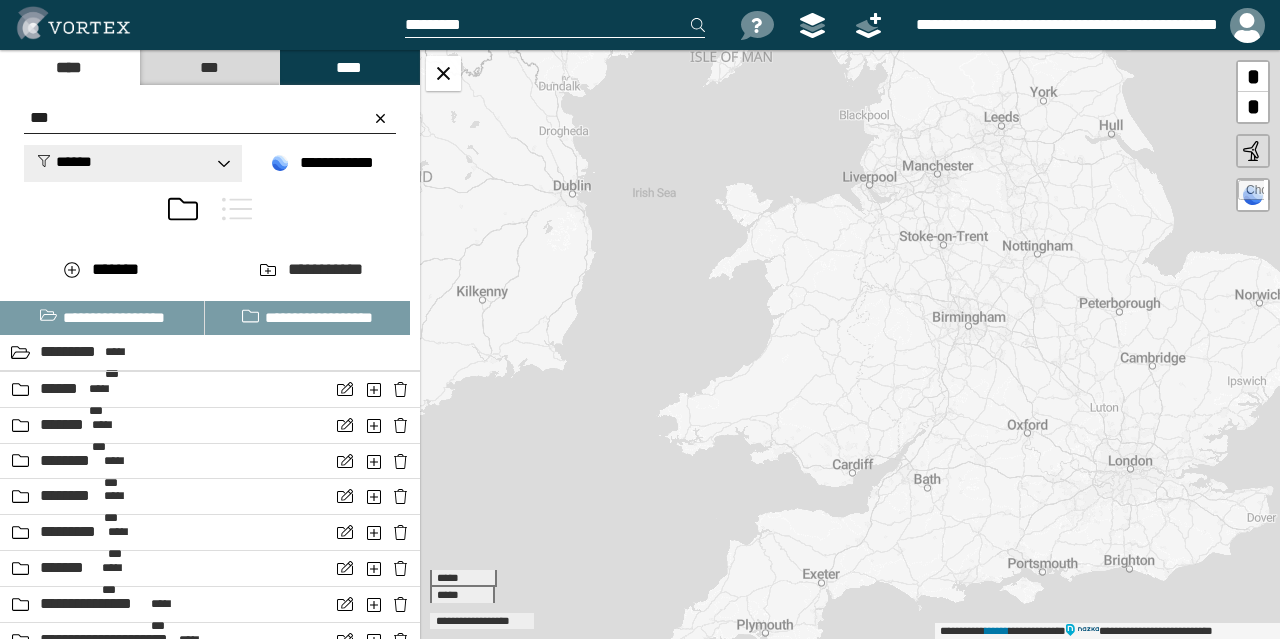 click on "******" at bounding box center [64, 161] 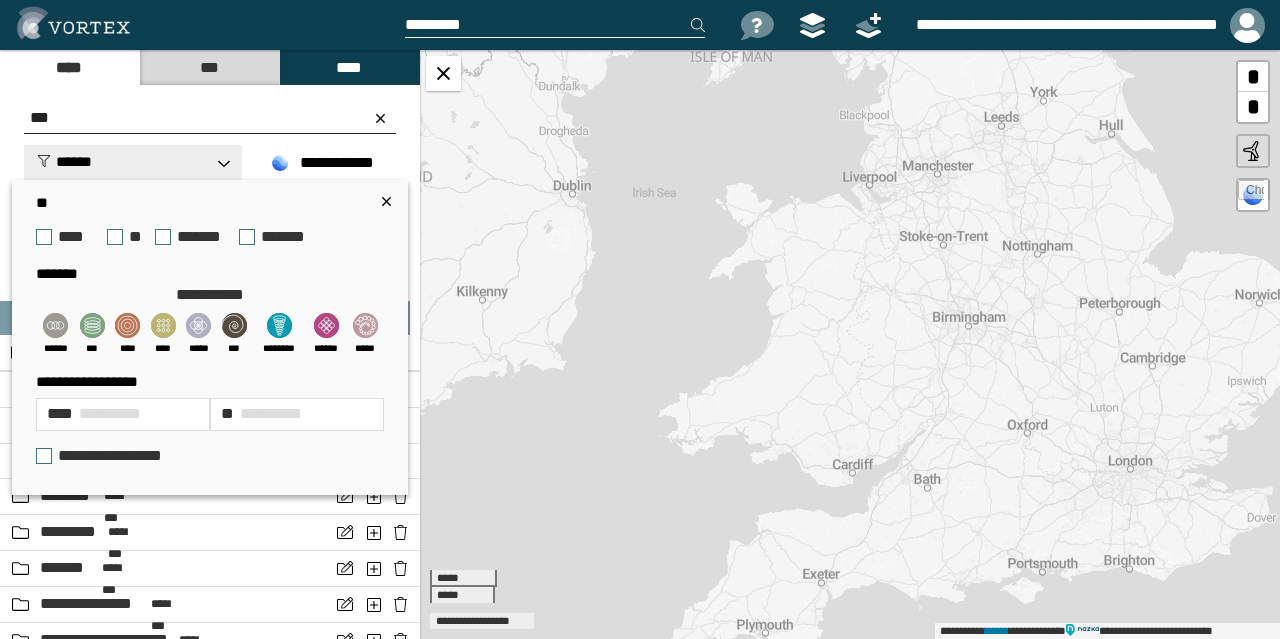 click on "******" at bounding box center [64, 161] 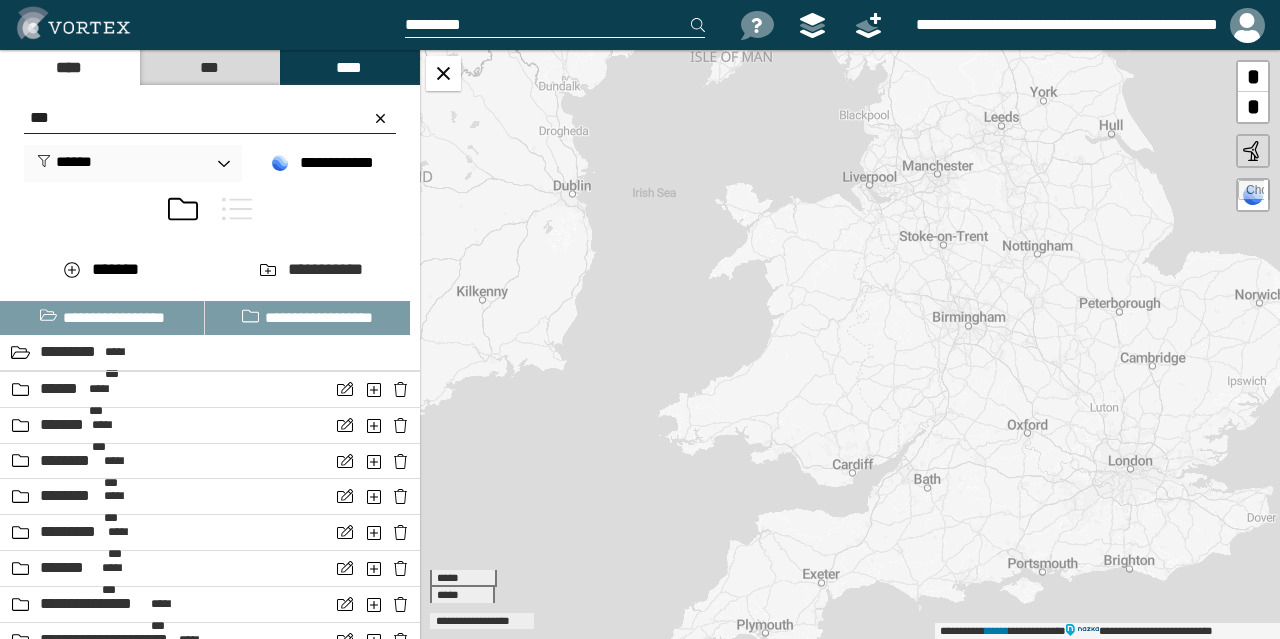 drag, startPoint x: 124, startPoint y: 121, endPoint x: 0, endPoint y: 121, distance: 124 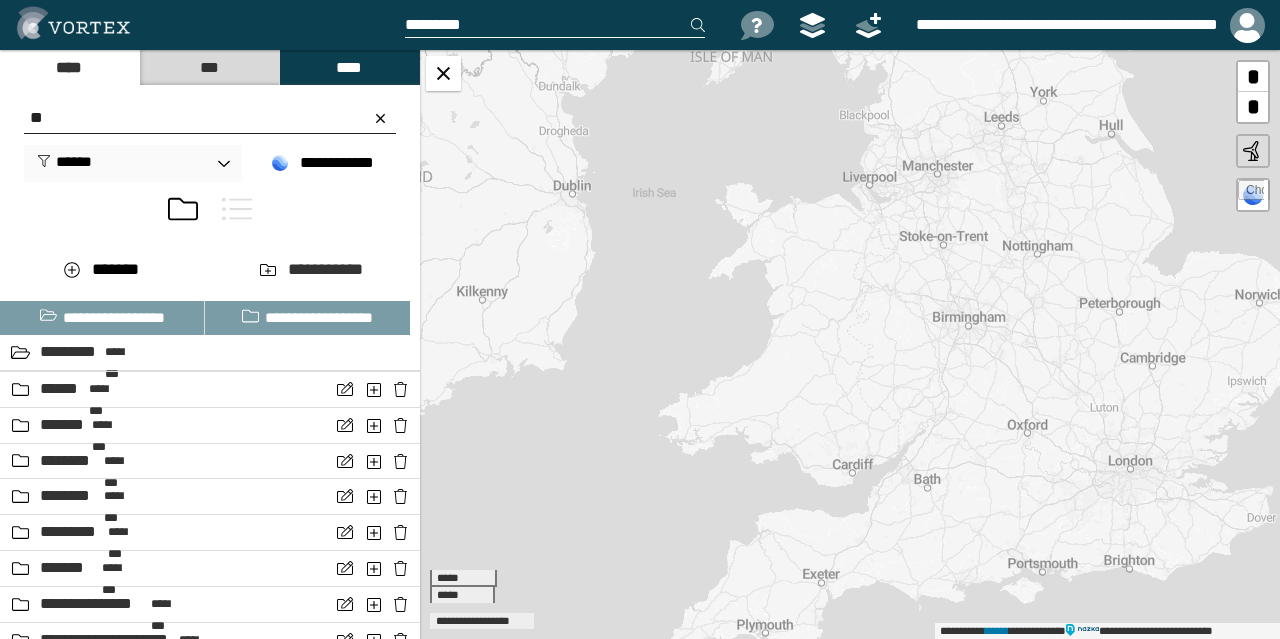 type on "**" 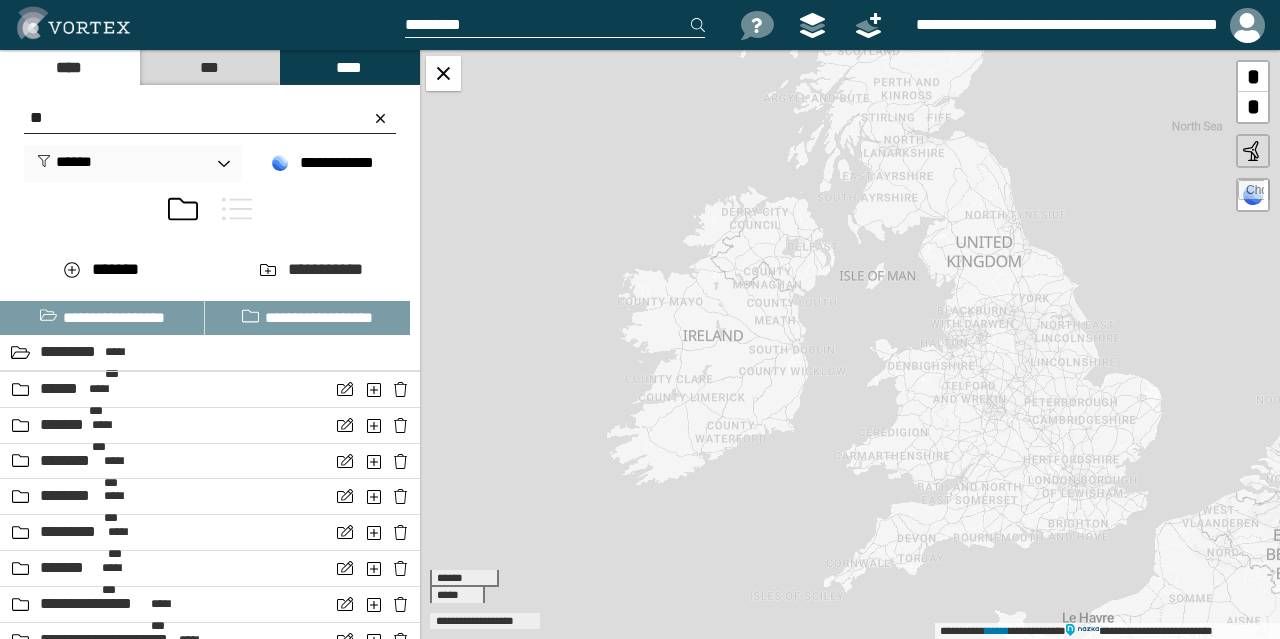 drag, startPoint x: 858, startPoint y: 291, endPoint x: 891, endPoint y: 385, distance: 99.62429 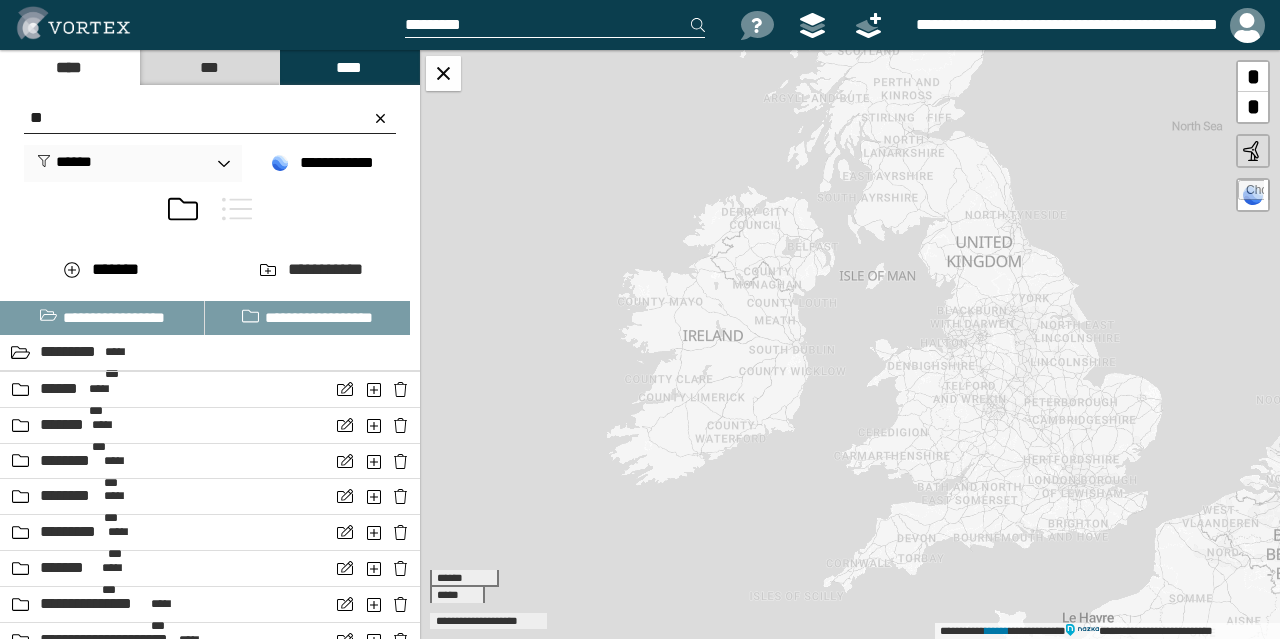 click at bounding box center [237, 209] 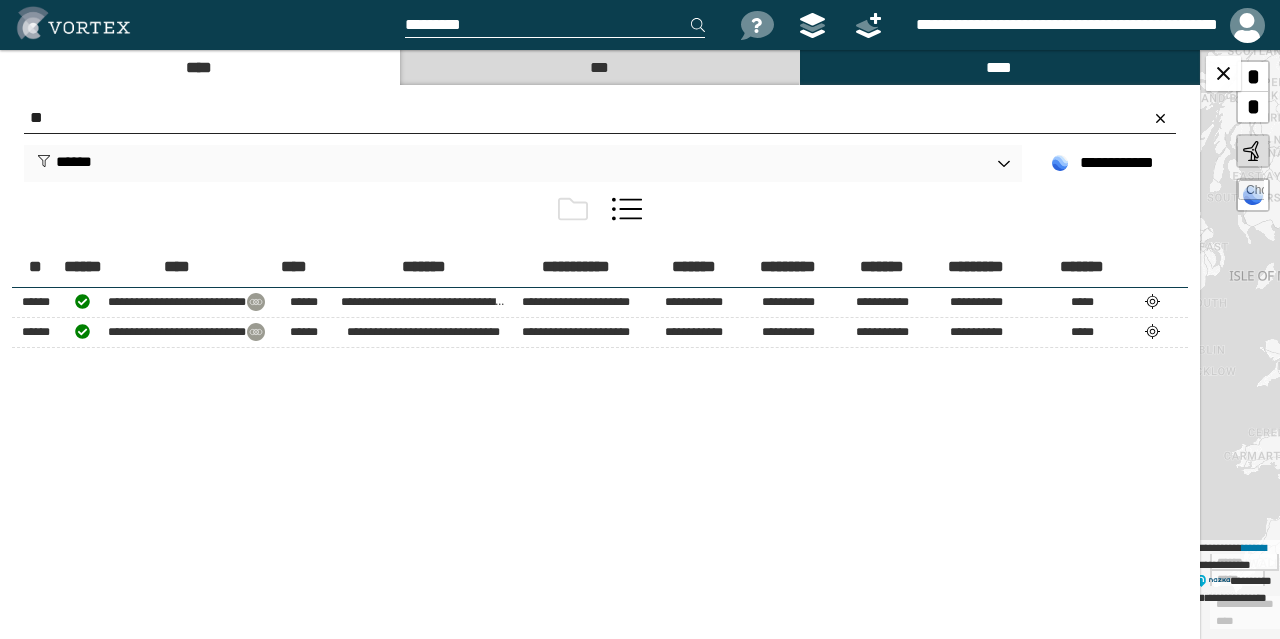 click on "**********" at bounding box center [1240, 344] 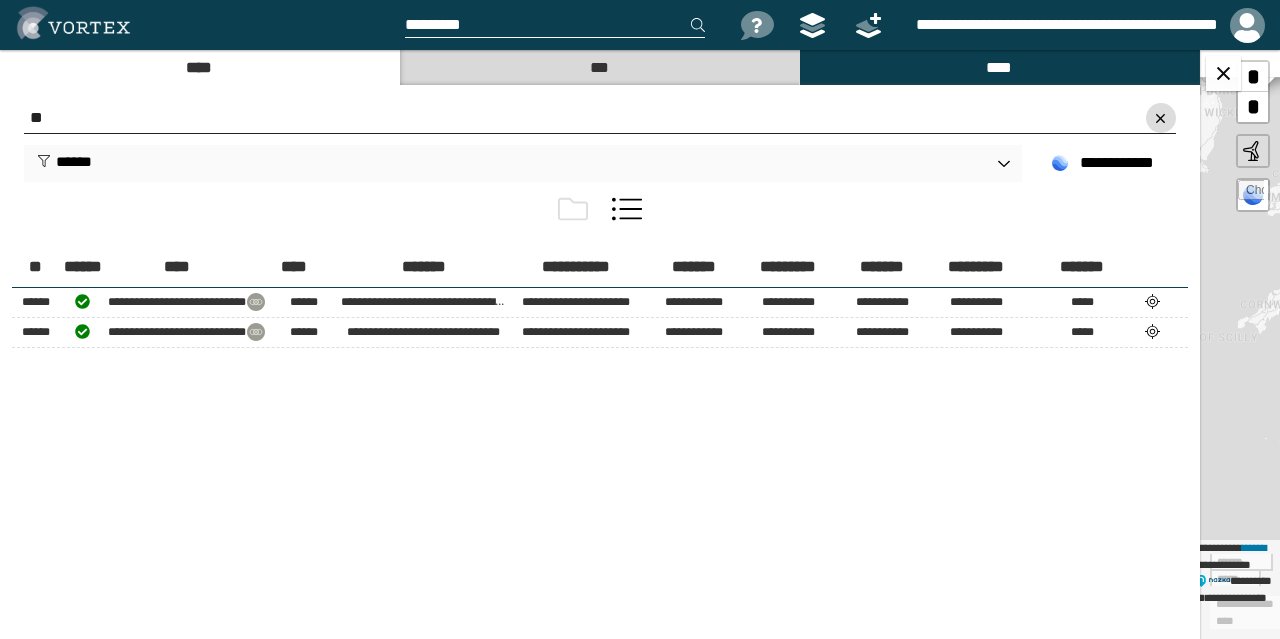 click at bounding box center (1161, 118) 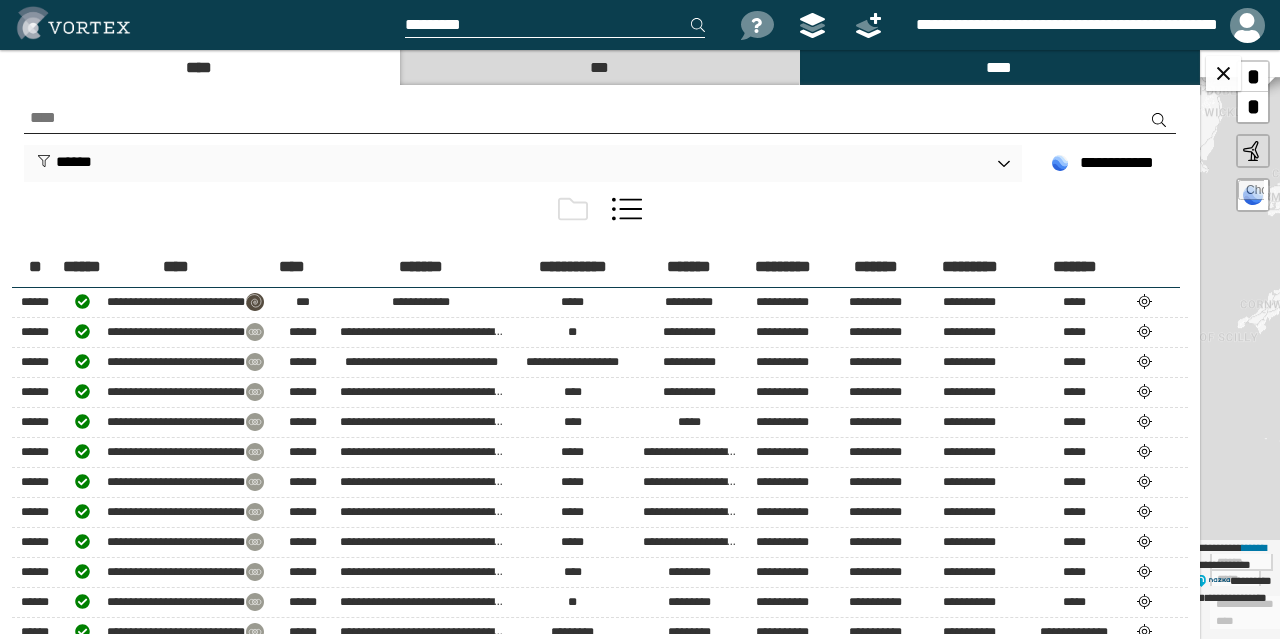 click at bounding box center [600, 118] 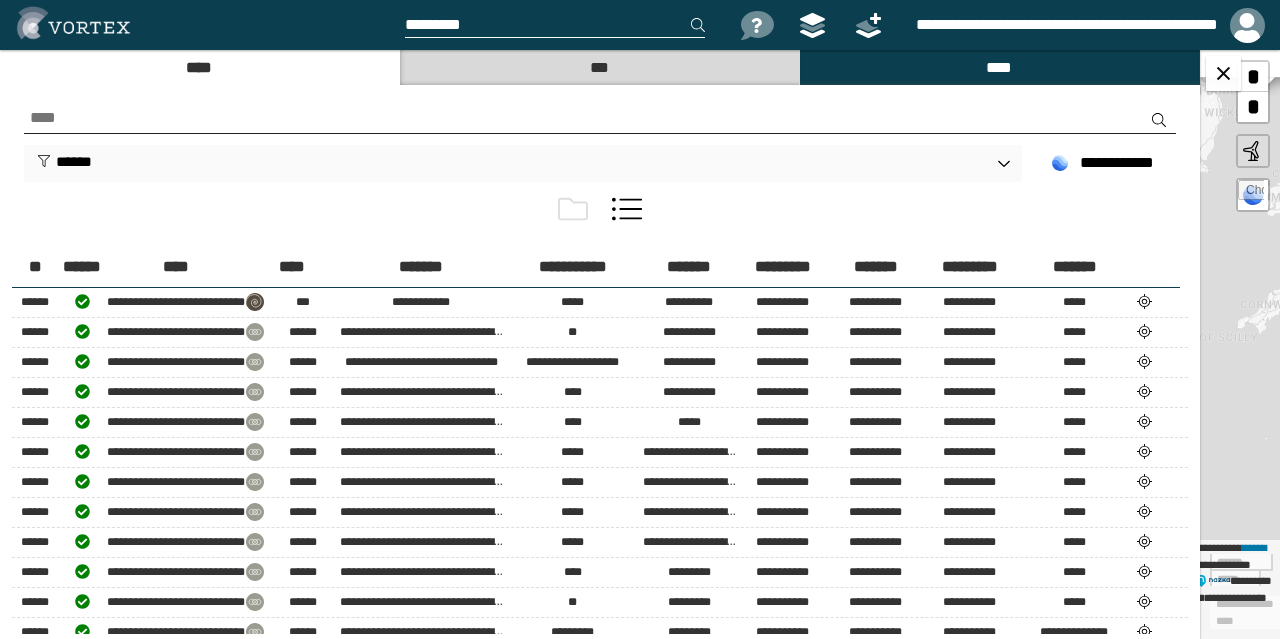 click at bounding box center [573, 209] 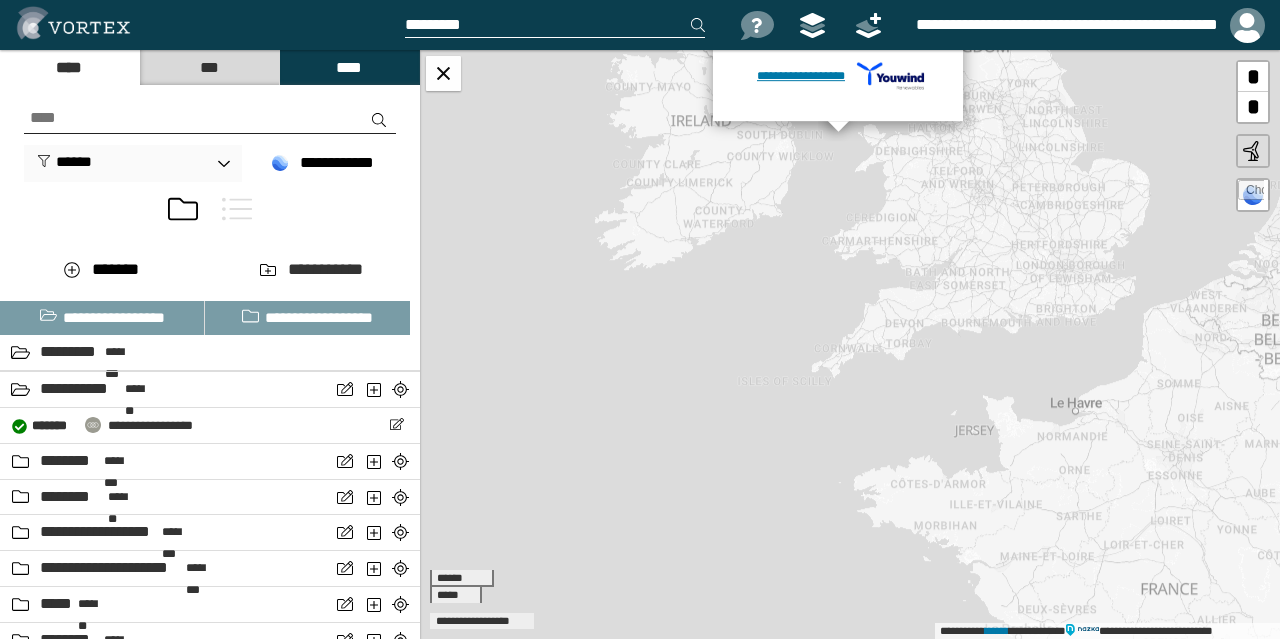 drag, startPoint x: 834, startPoint y: 331, endPoint x: 818, endPoint y: 359, distance: 32.24903 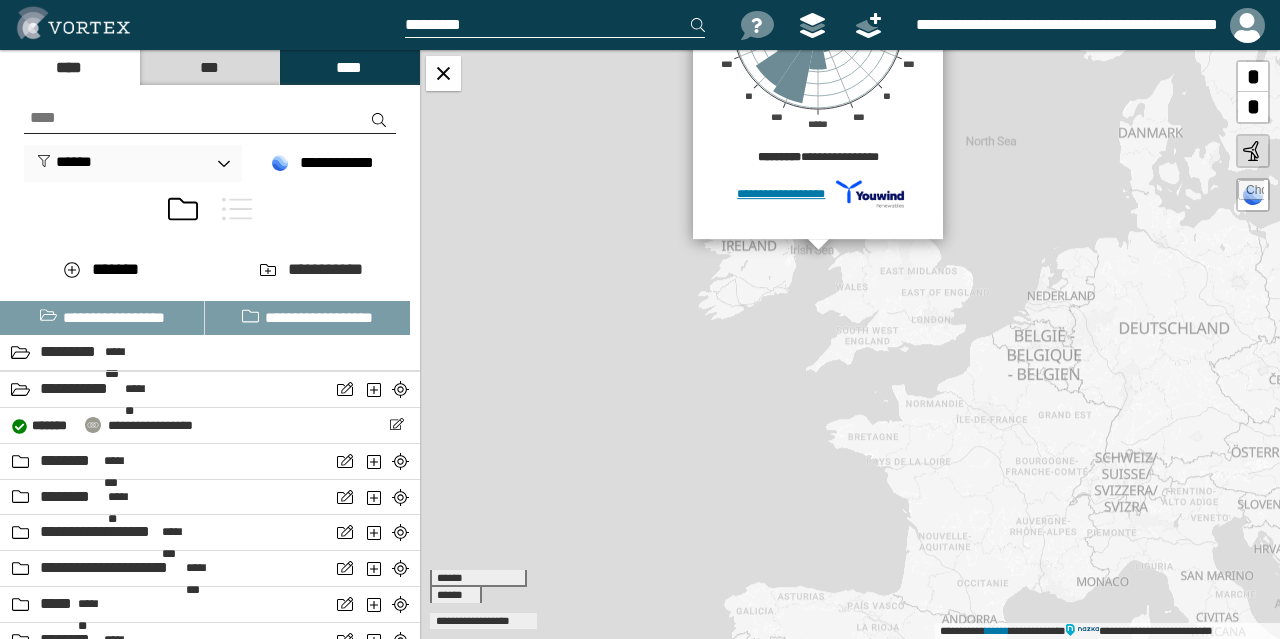click on "[FIRST] [LAST] [PHONE] [EMAIL] [ADDRESS] [CITY] [STATE] [ZIP] [COUNTRY]" at bounding box center [850, 344] 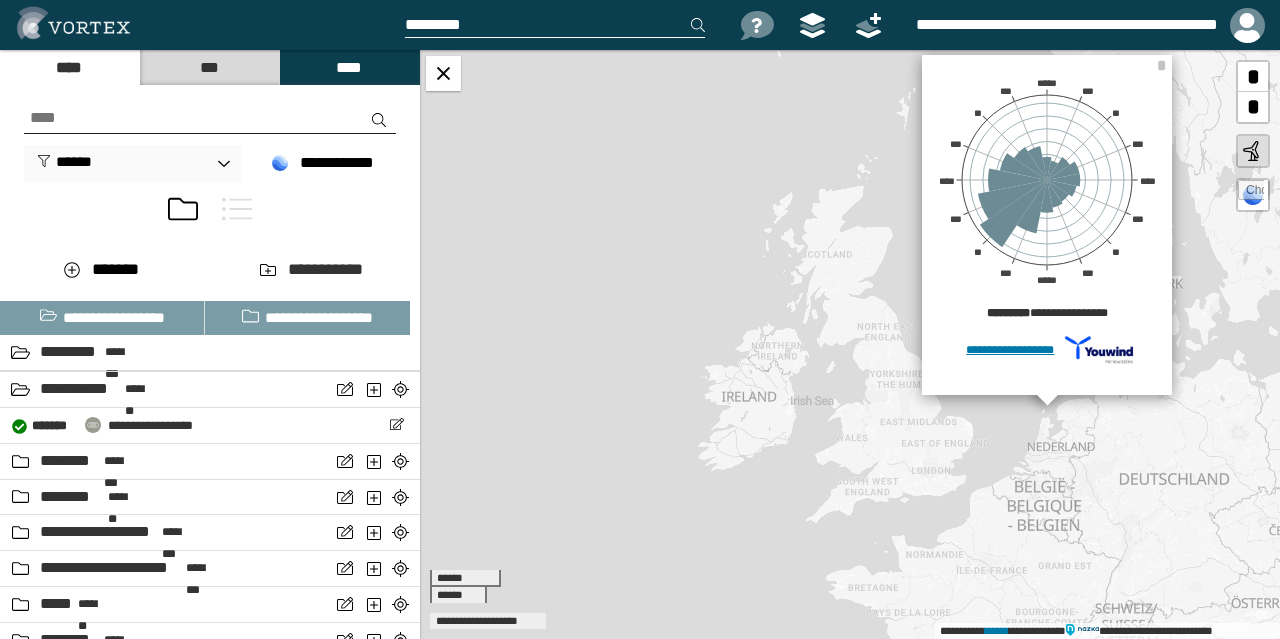 click on "**********" at bounding box center (850, 344) 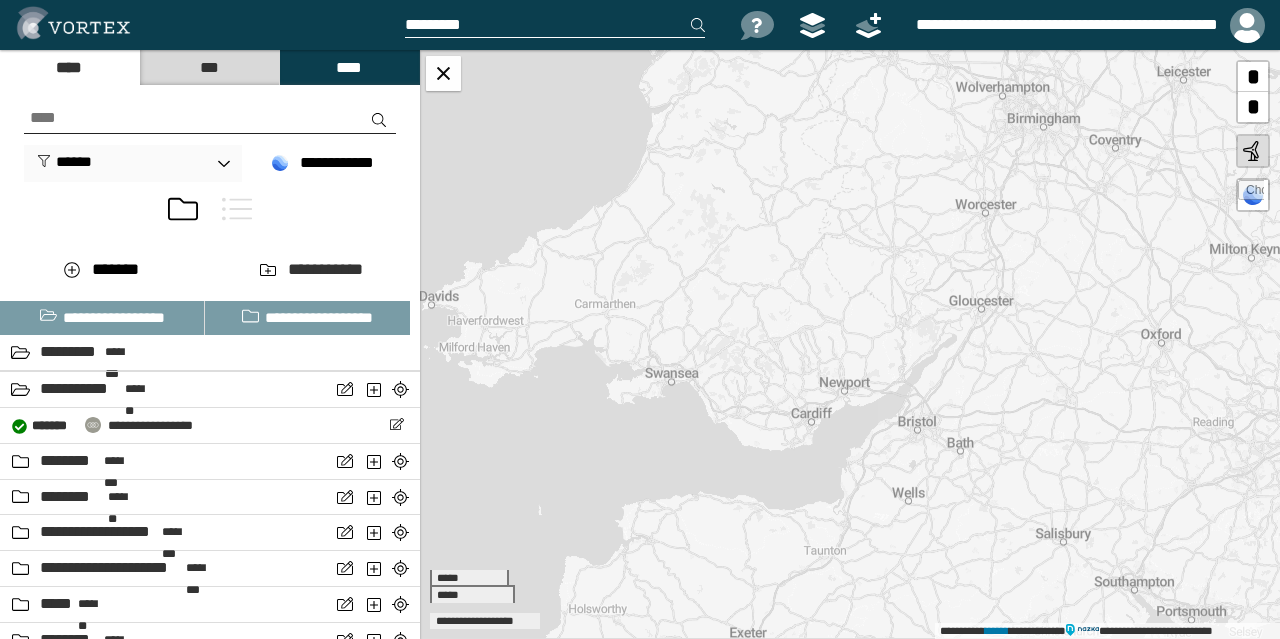 drag, startPoint x: 814, startPoint y: 463, endPoint x: 788, endPoint y: 367, distance: 99.458534 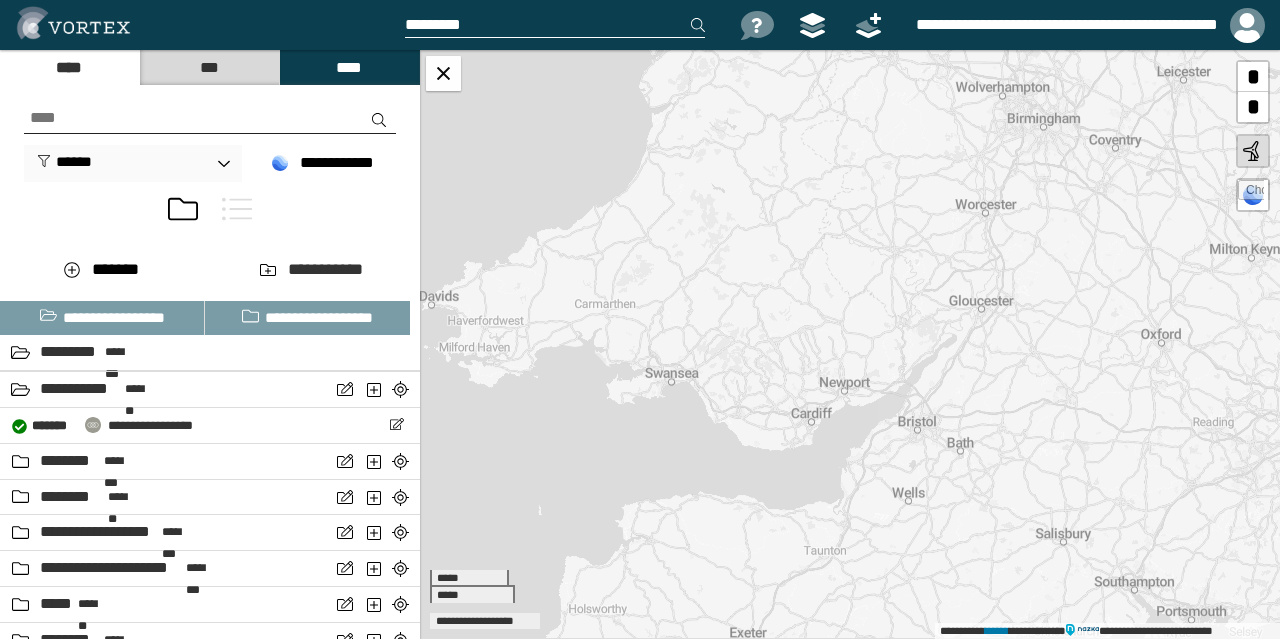 click on "**********" at bounding box center [850, 344] 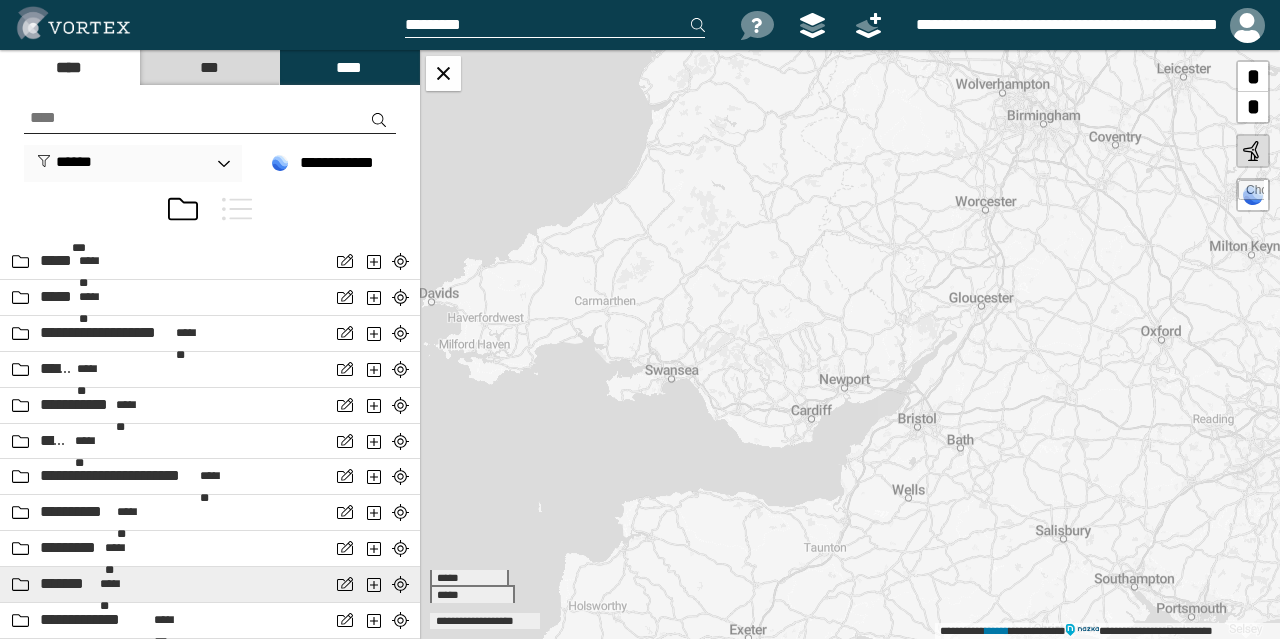 scroll, scrollTop: 8508, scrollLeft: 0, axis: vertical 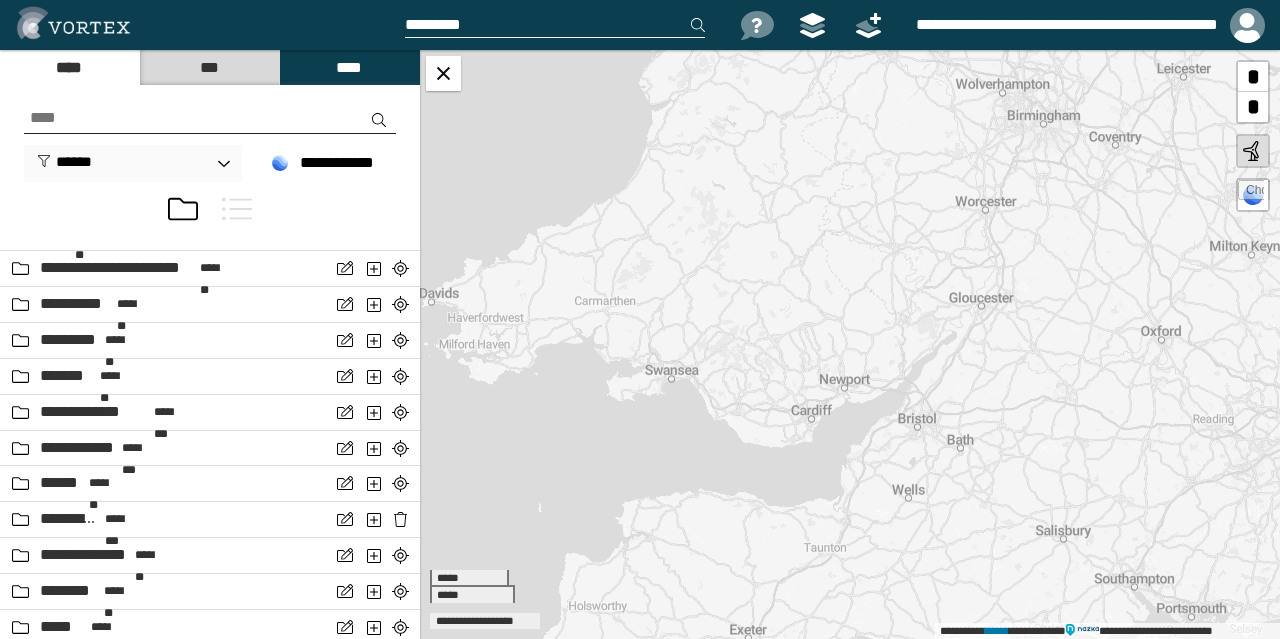 click at bounding box center (210, 118) 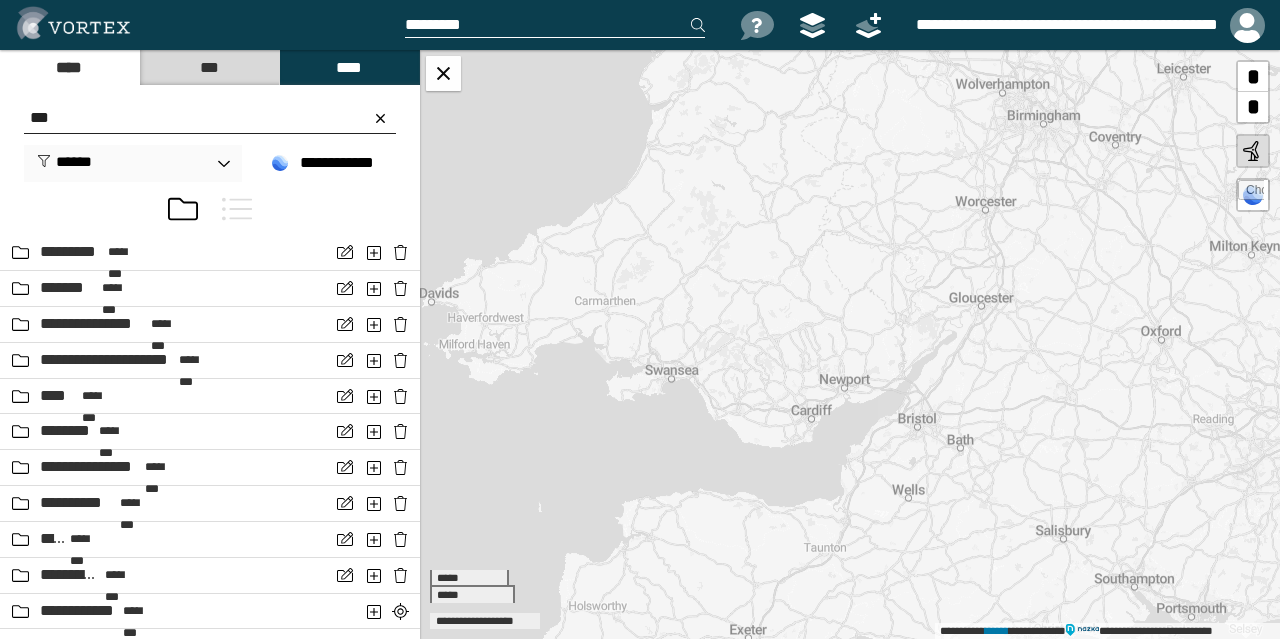 scroll, scrollTop: 266, scrollLeft: 0, axis: vertical 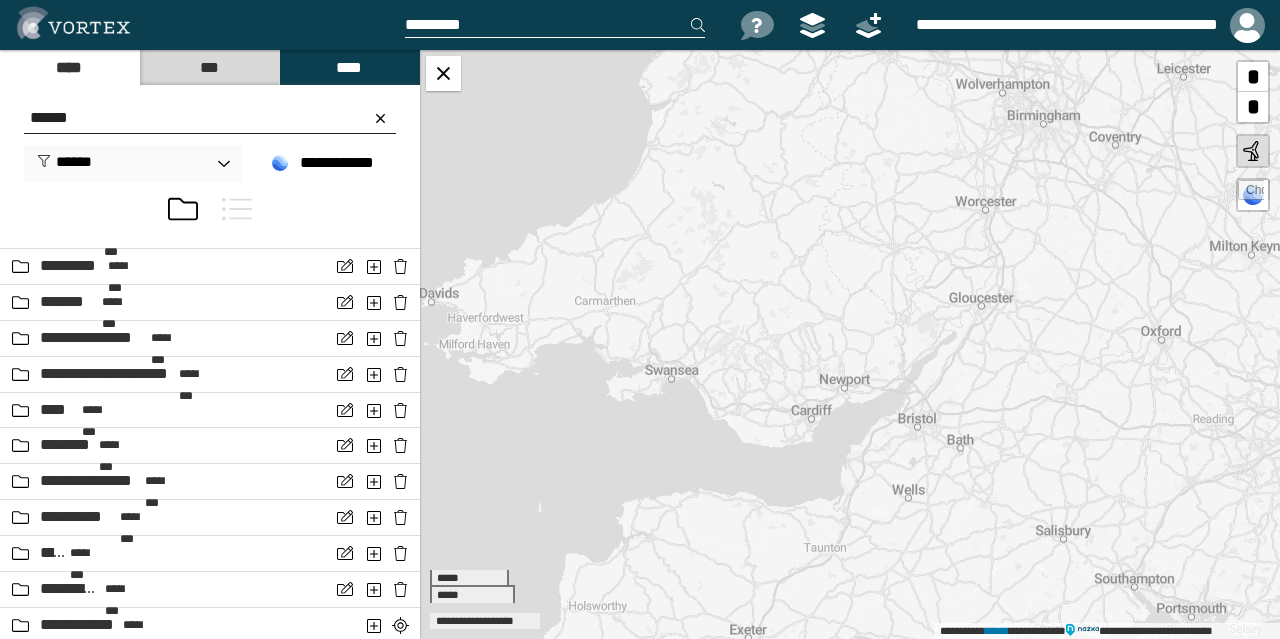 type on "******" 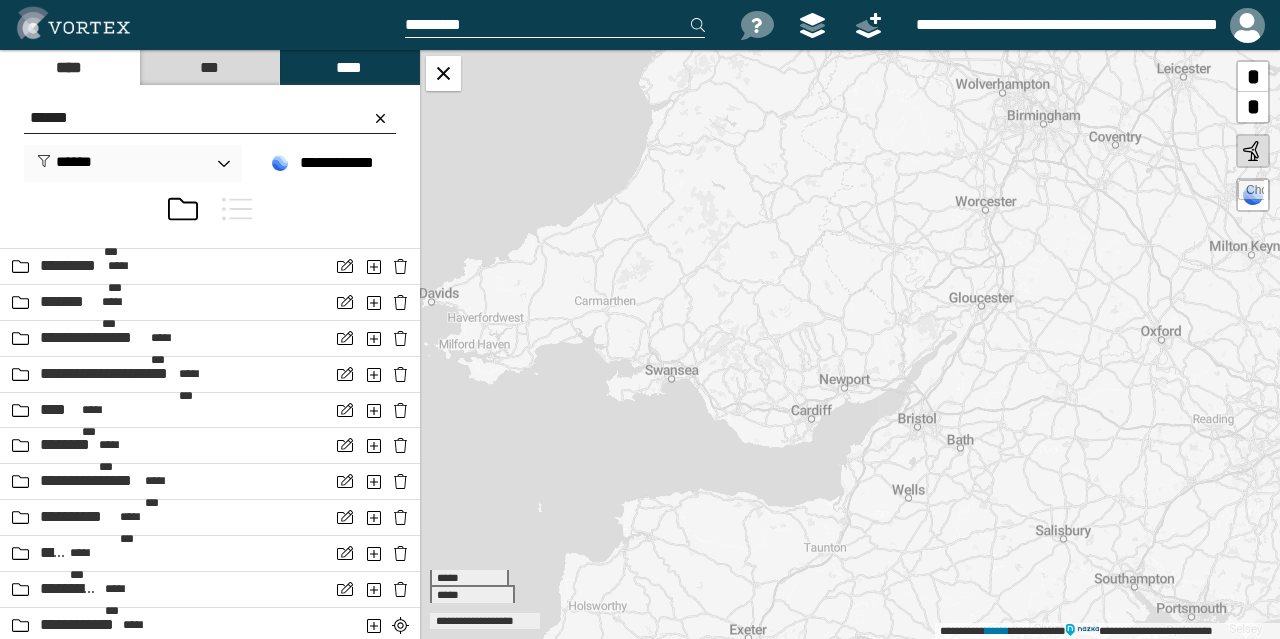 click on "******" at bounding box center (210, 118) 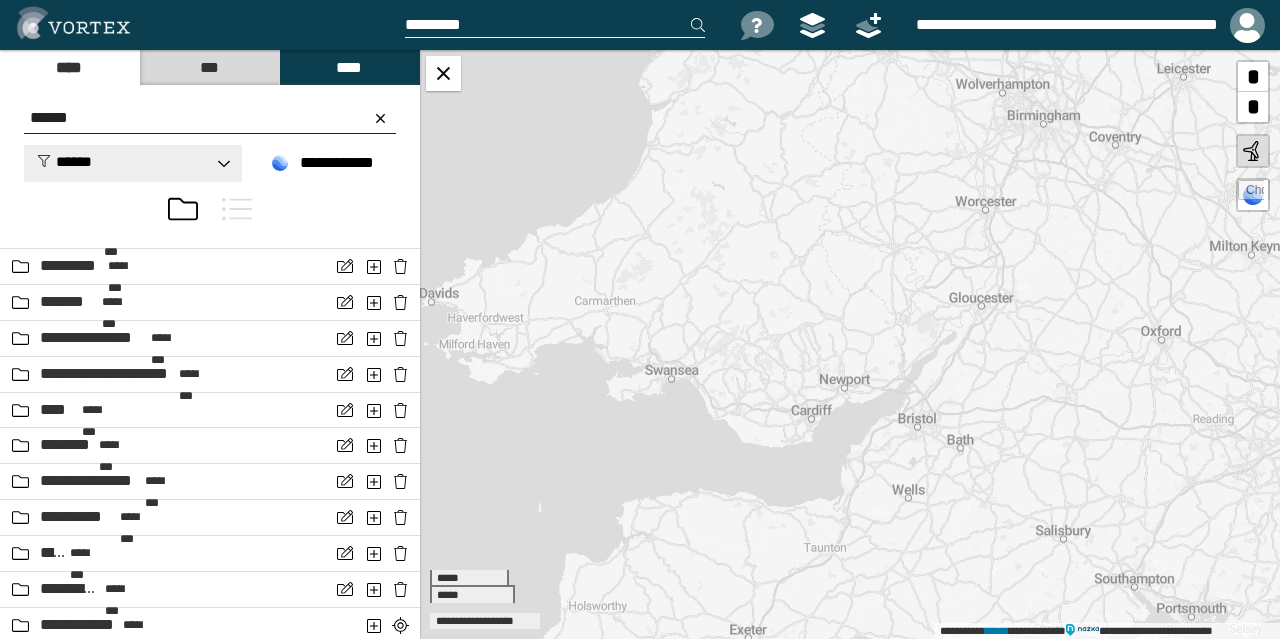 click on "******" at bounding box center [133, 163] 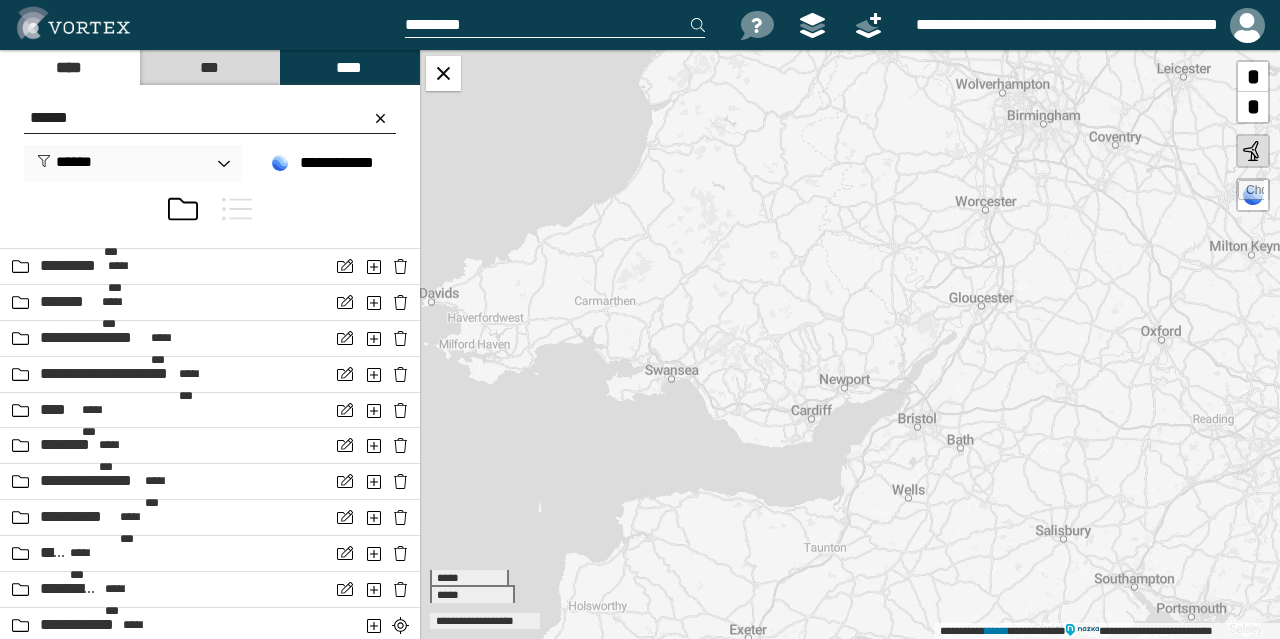 click on "******" at bounding box center [210, 118] 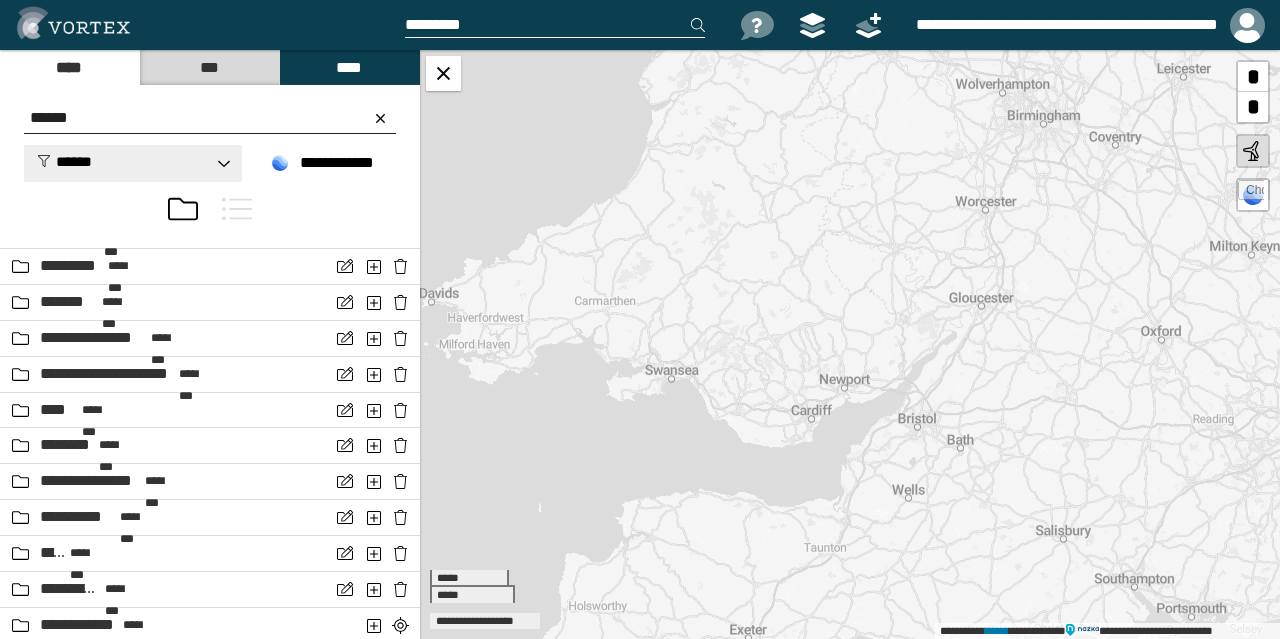 click on "******" at bounding box center [133, 163] 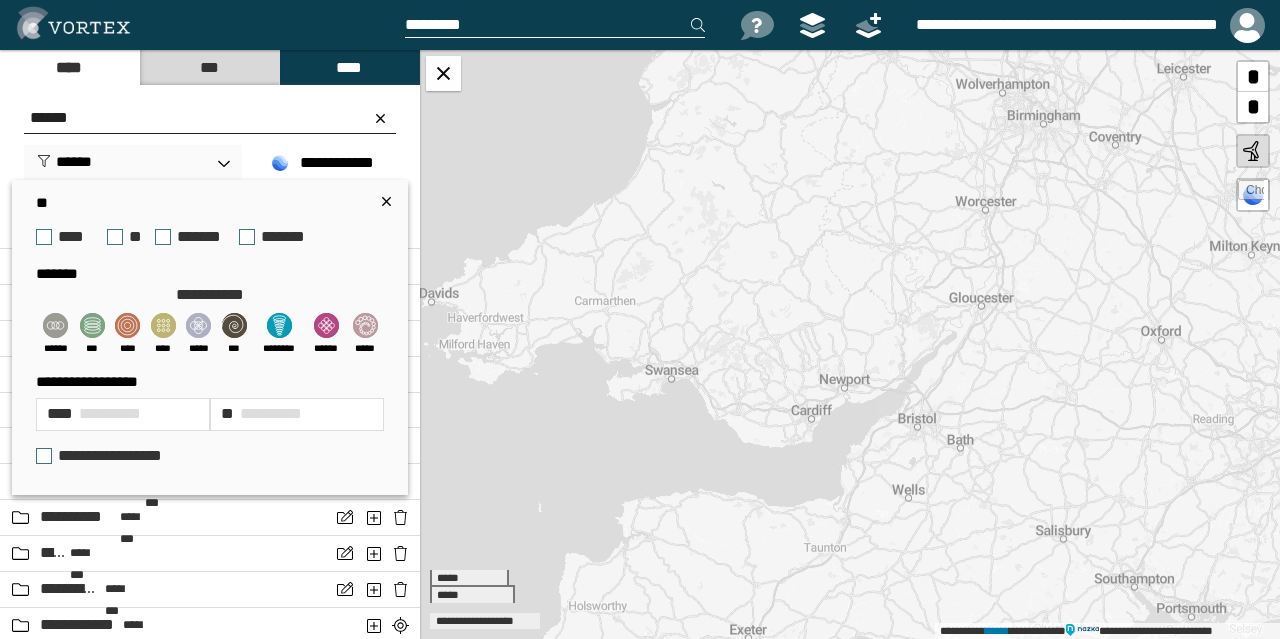 click on "**" at bounding box center [125, 237] 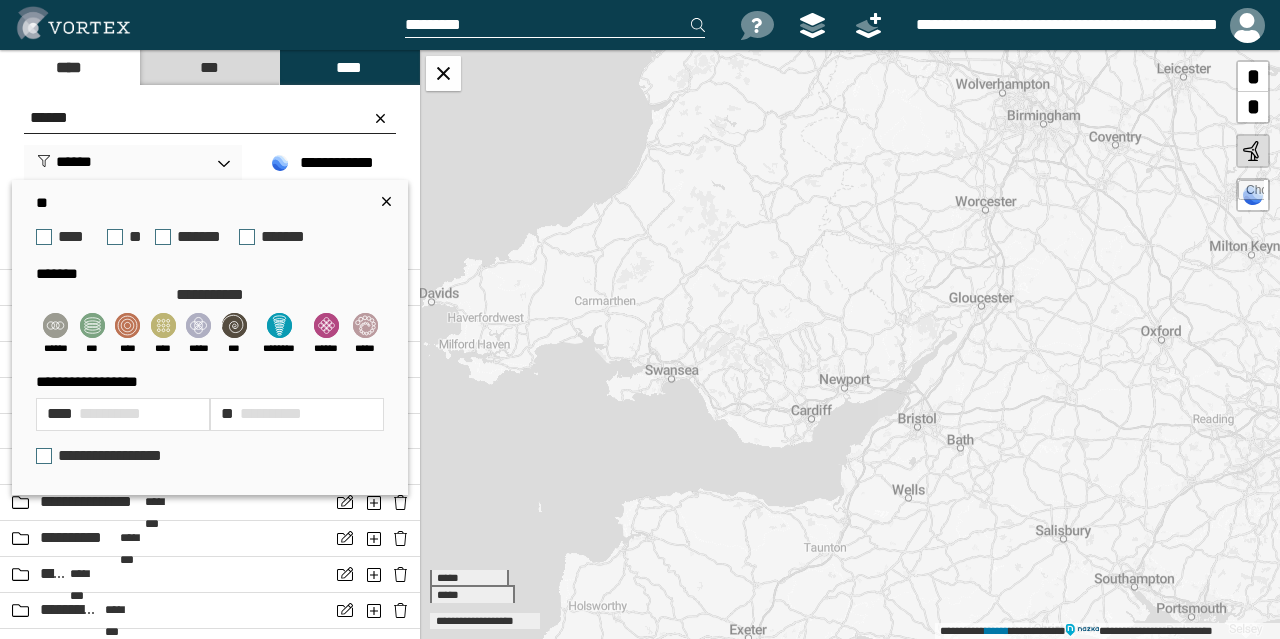 scroll, scrollTop: 231, scrollLeft: 0, axis: vertical 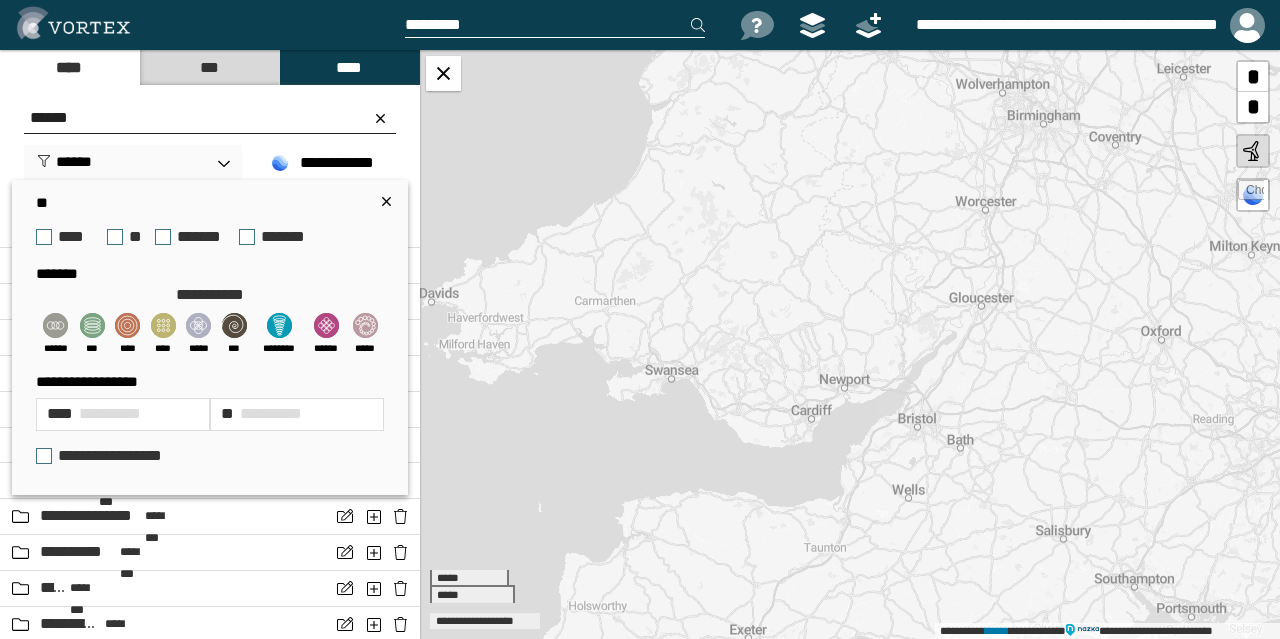 click on "**********" at bounding box center [102, 456] 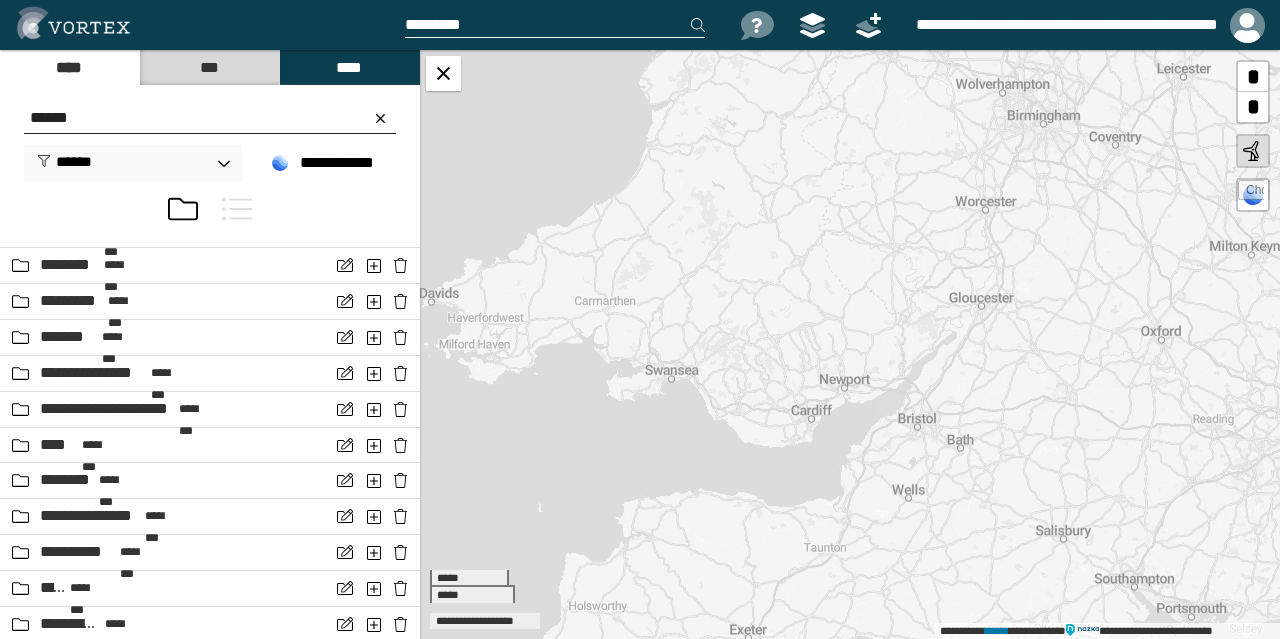 click on "******" at bounding box center [210, 118] 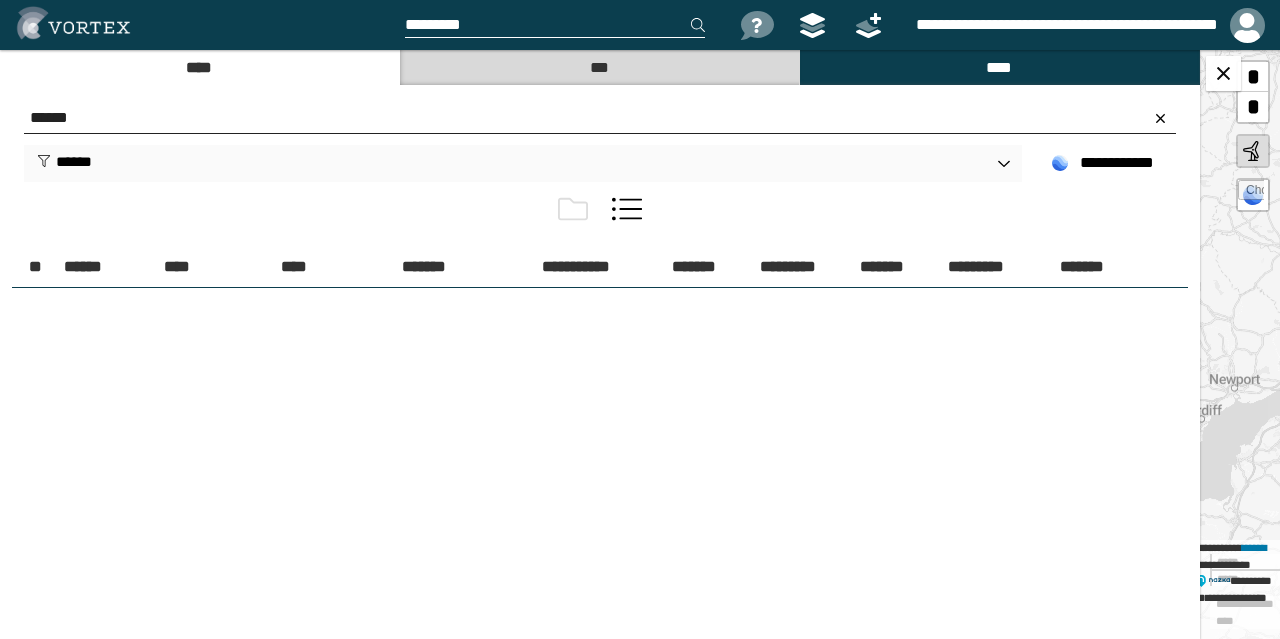 click on "******" at bounding box center [600, 118] 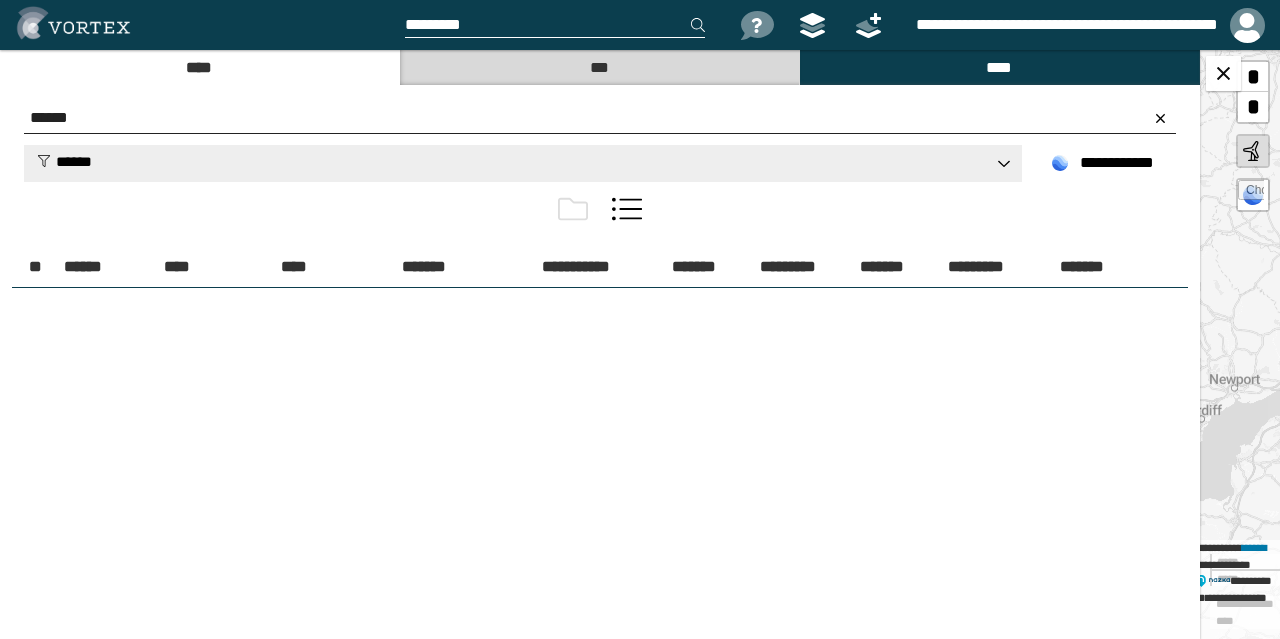 click on "******" at bounding box center (64, 161) 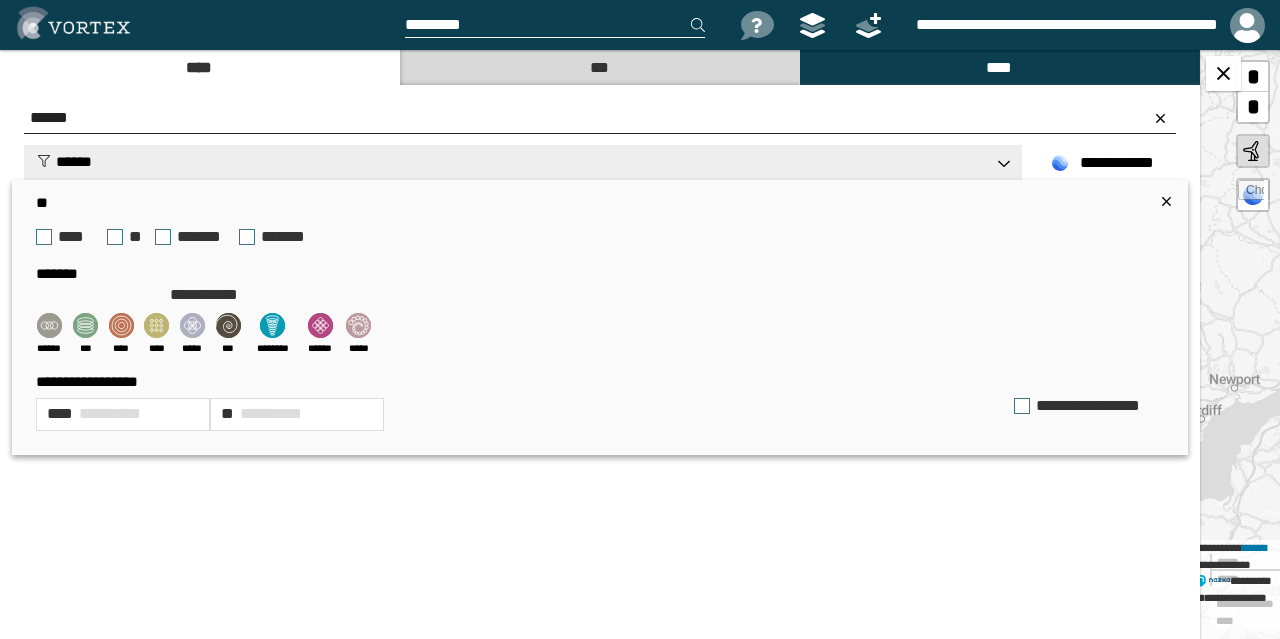 click on "******" at bounding box center (64, 161) 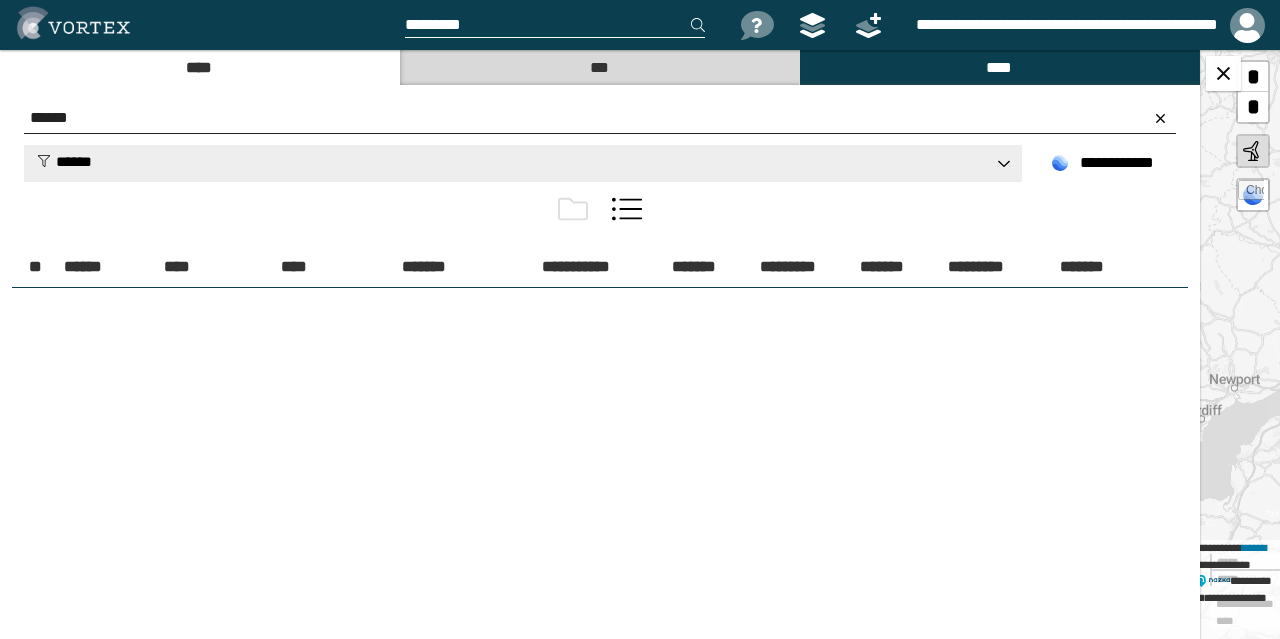 click on "******" at bounding box center [64, 161] 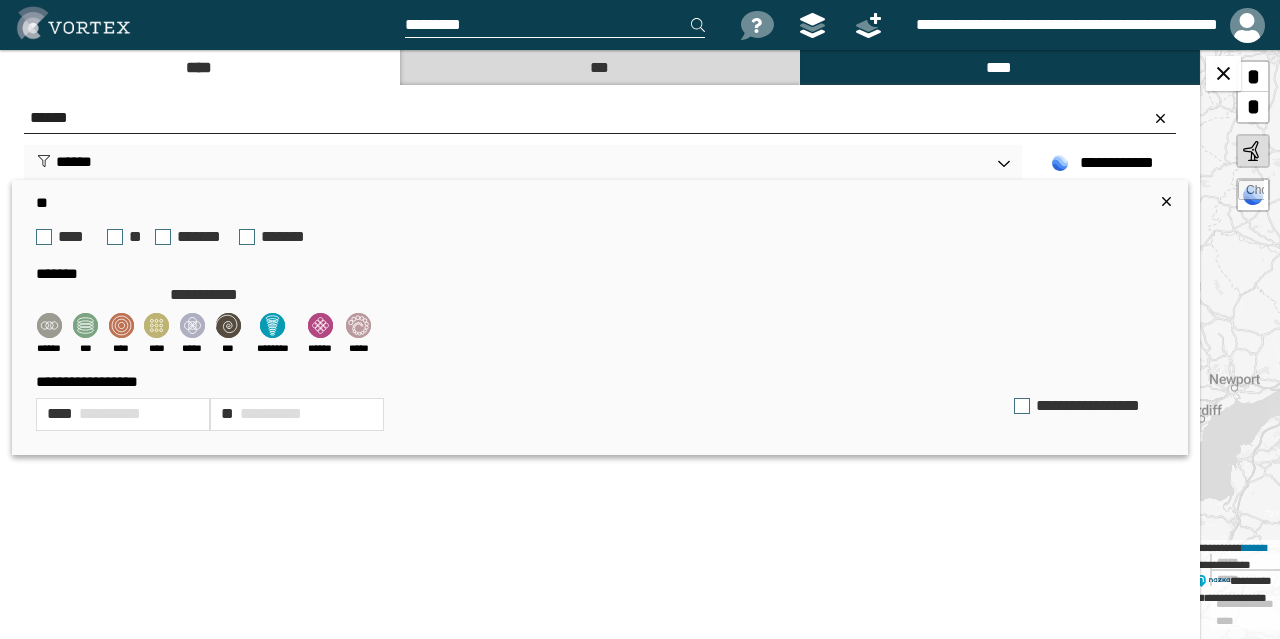 click on "**" at bounding box center (125, 237) 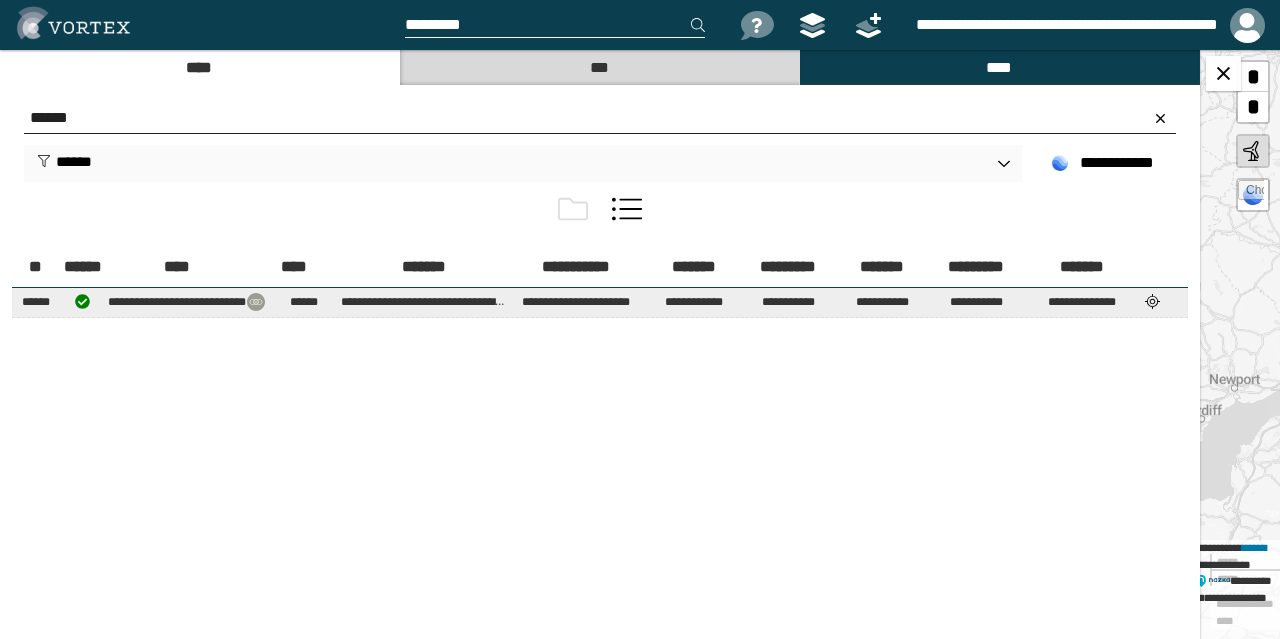 click at bounding box center (256, 301) 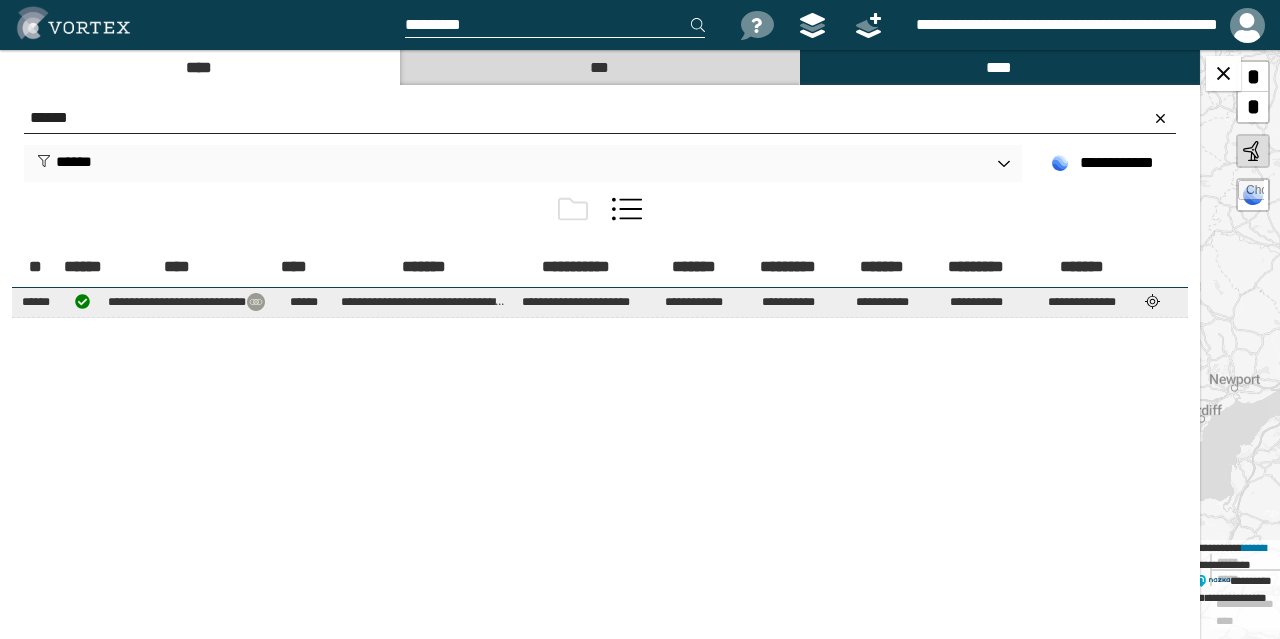 select on "*" 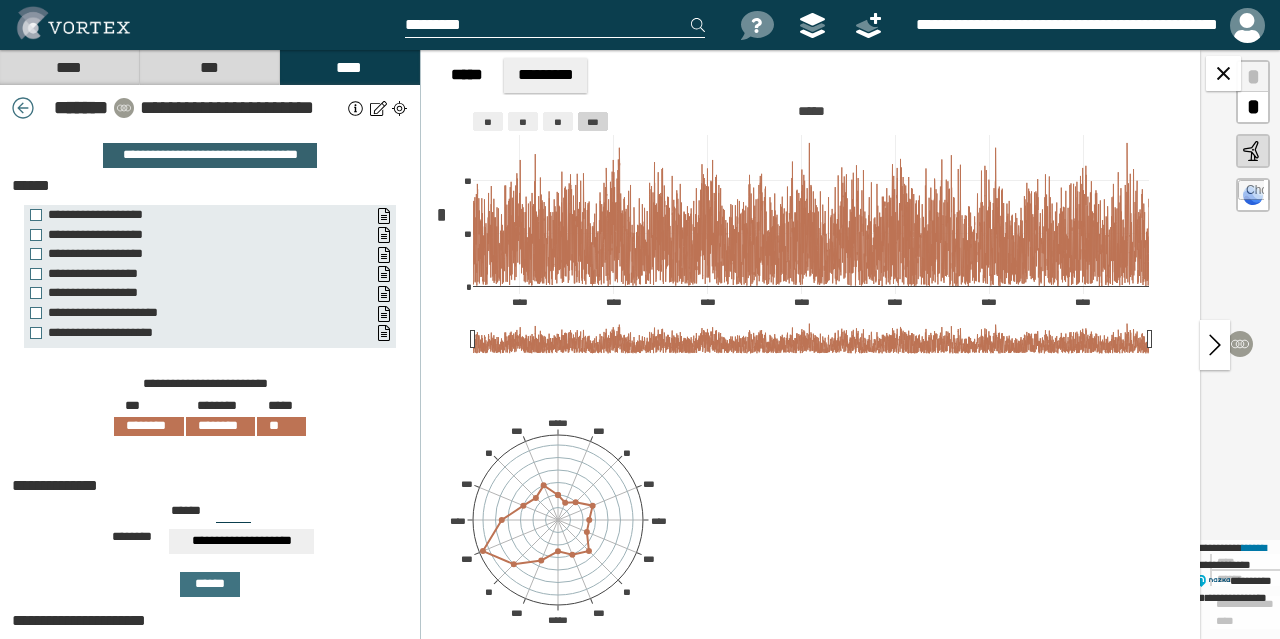click on "**********" at bounding box center [210, 155] 